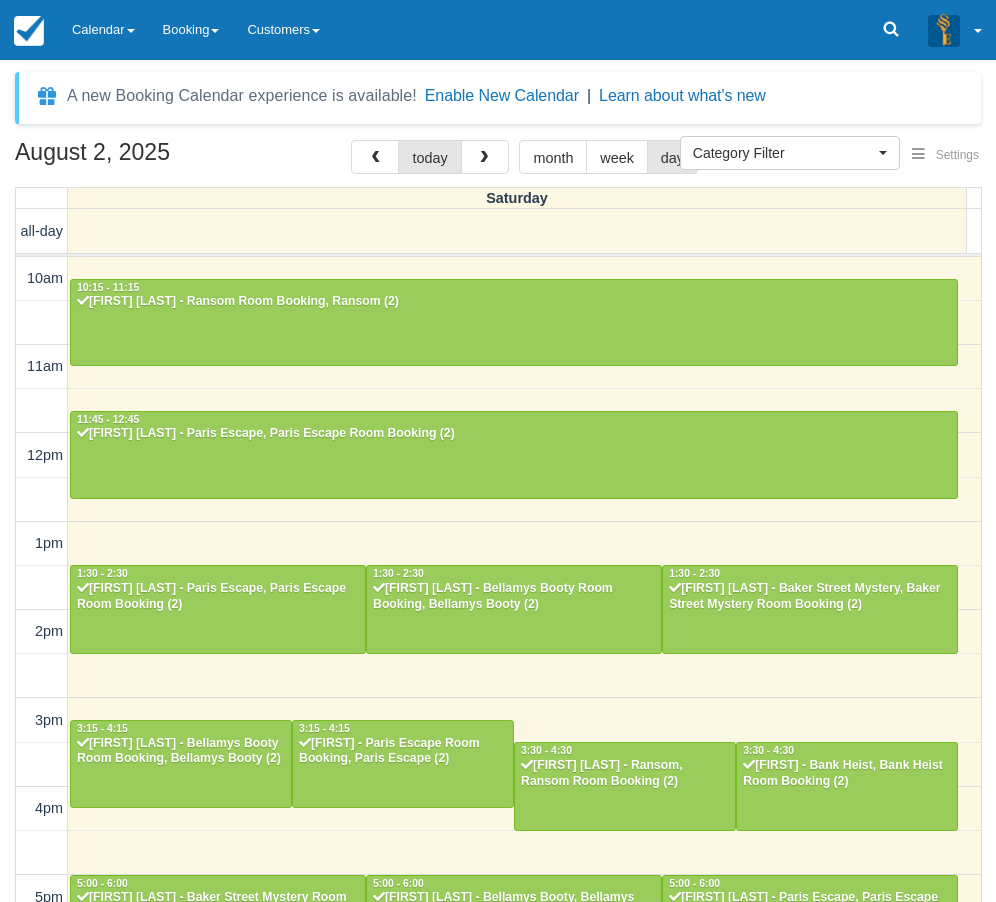 select 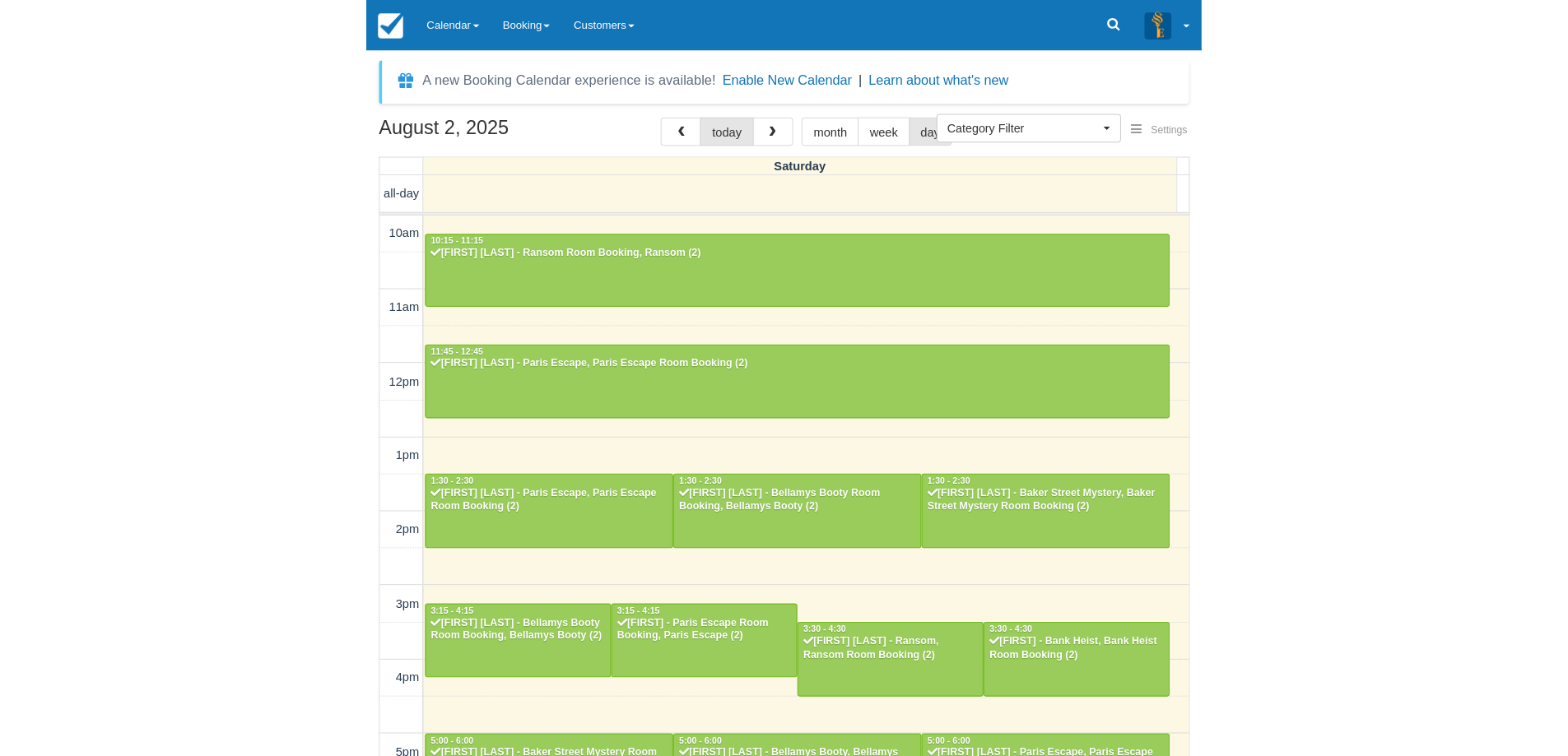 scroll, scrollTop: 330, scrollLeft: 0, axis: vertical 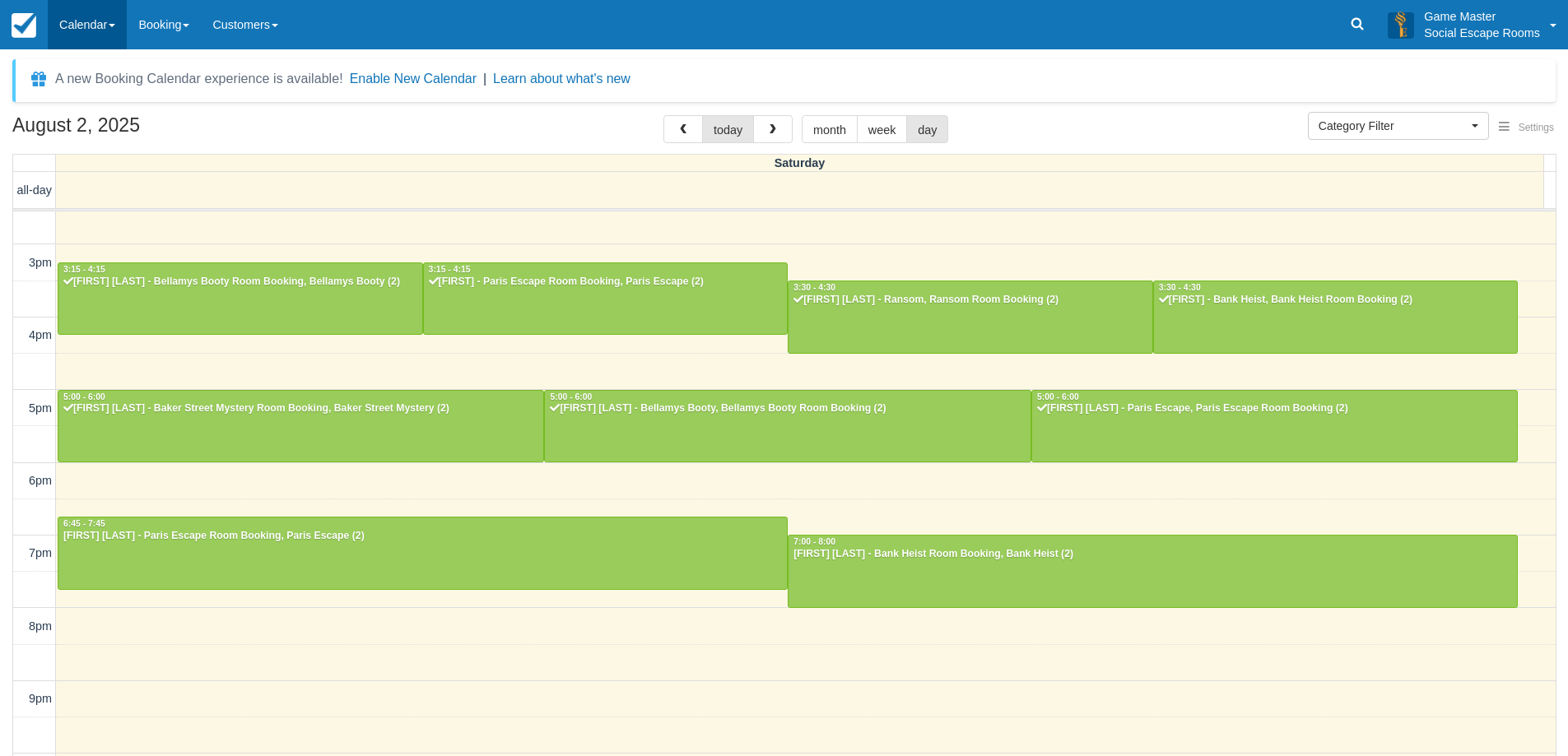 click on "Calendar" at bounding box center [87, 25] 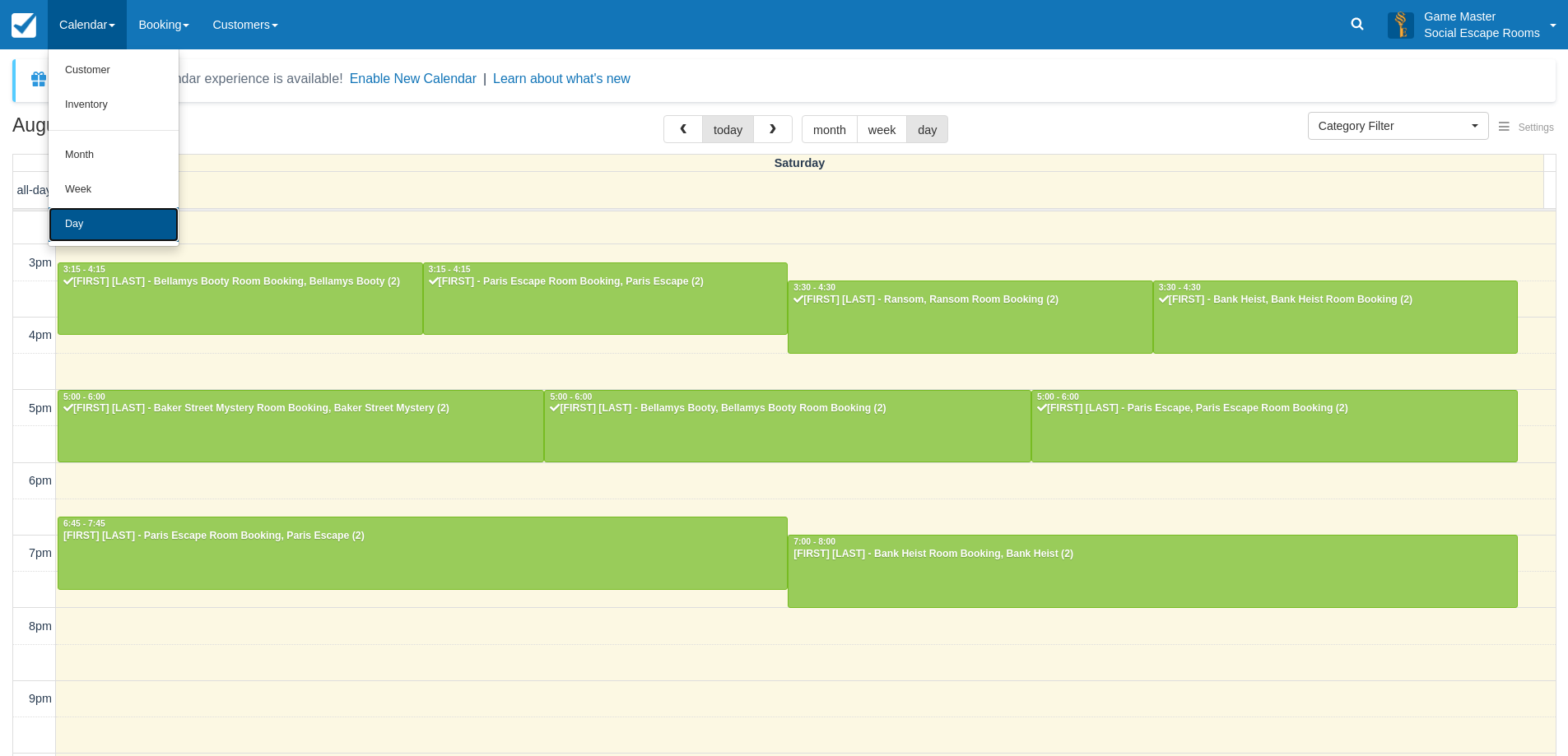 click on "Day" at bounding box center (114, 225) 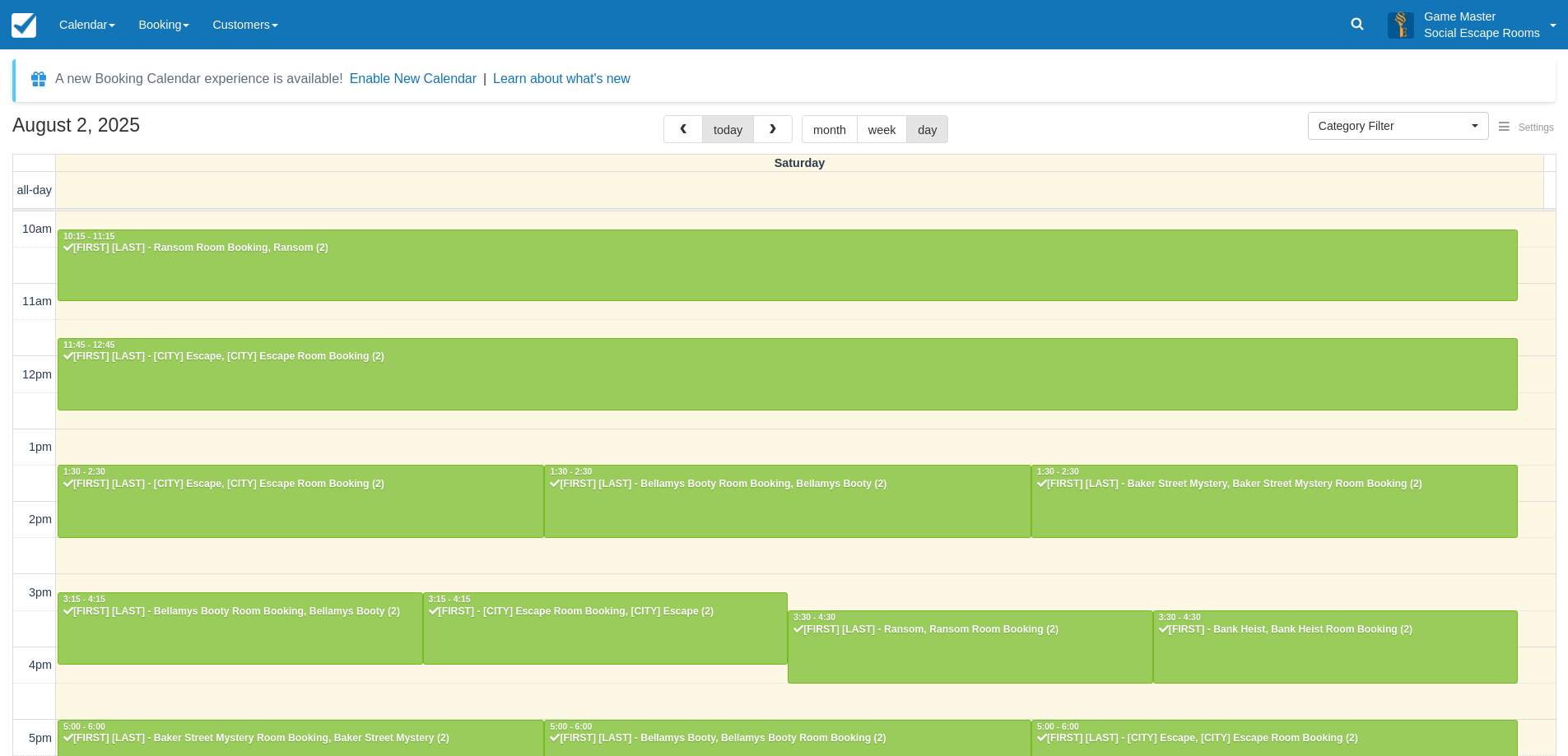 select 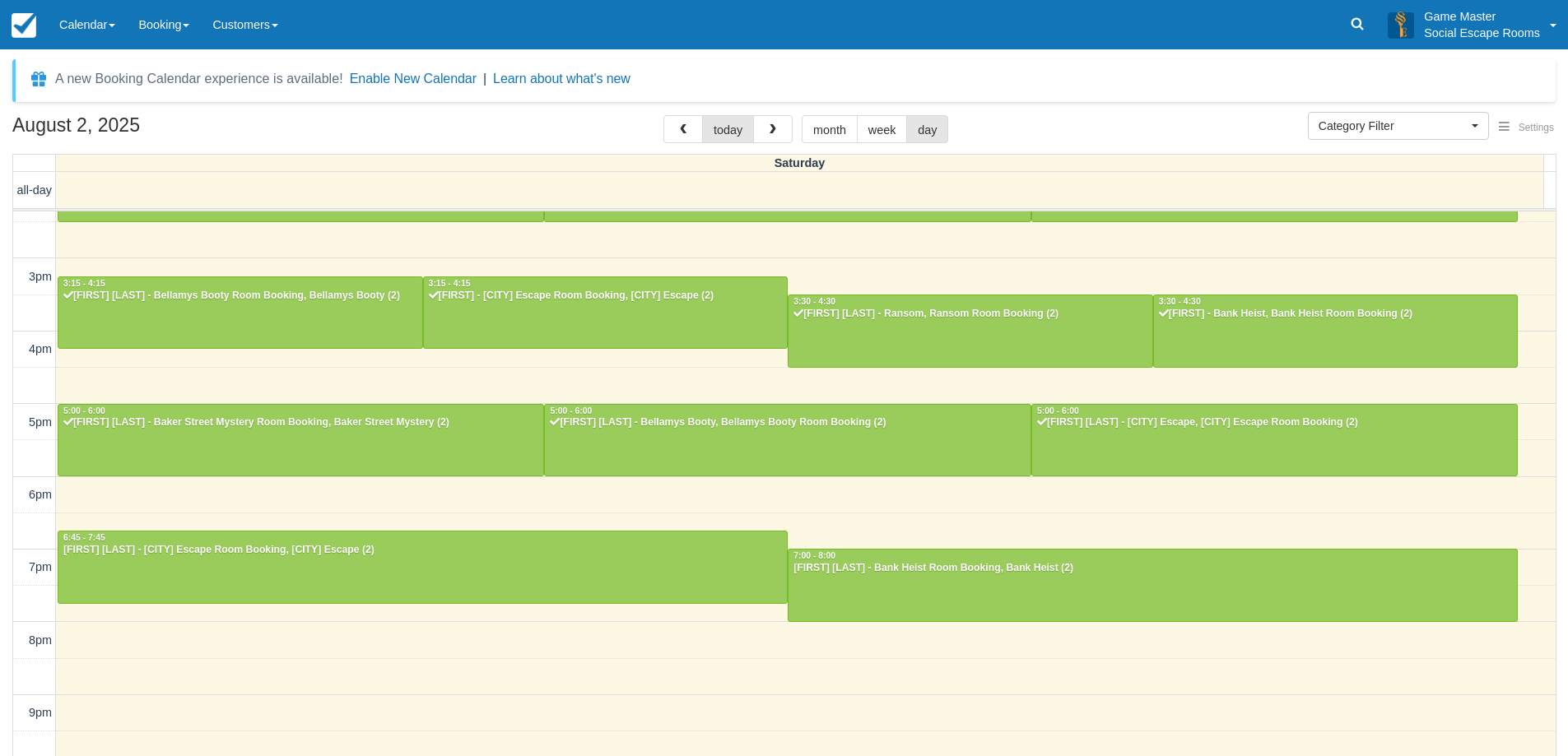 scroll, scrollTop: 315, scrollLeft: 0, axis: vertical 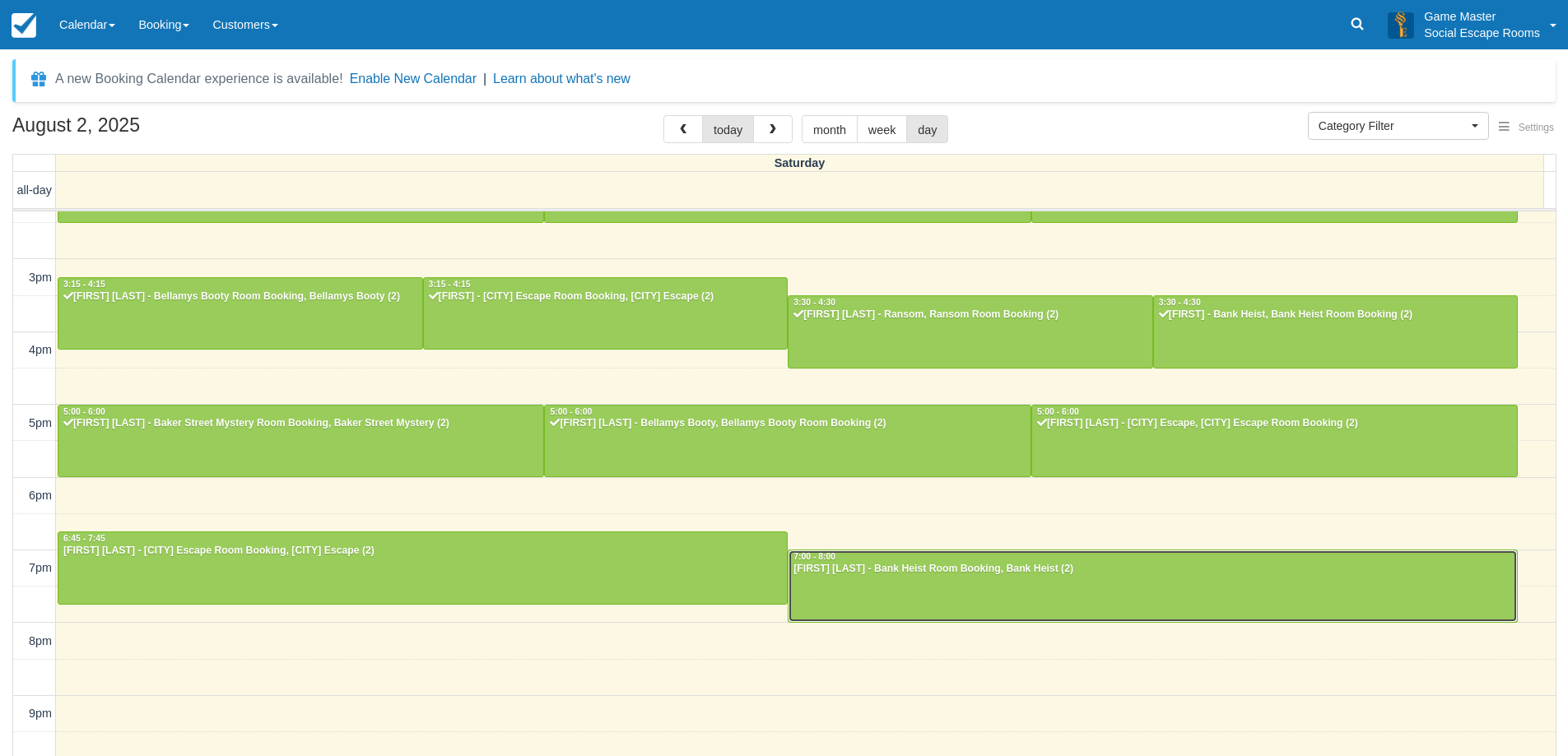click at bounding box center (1152, 586) 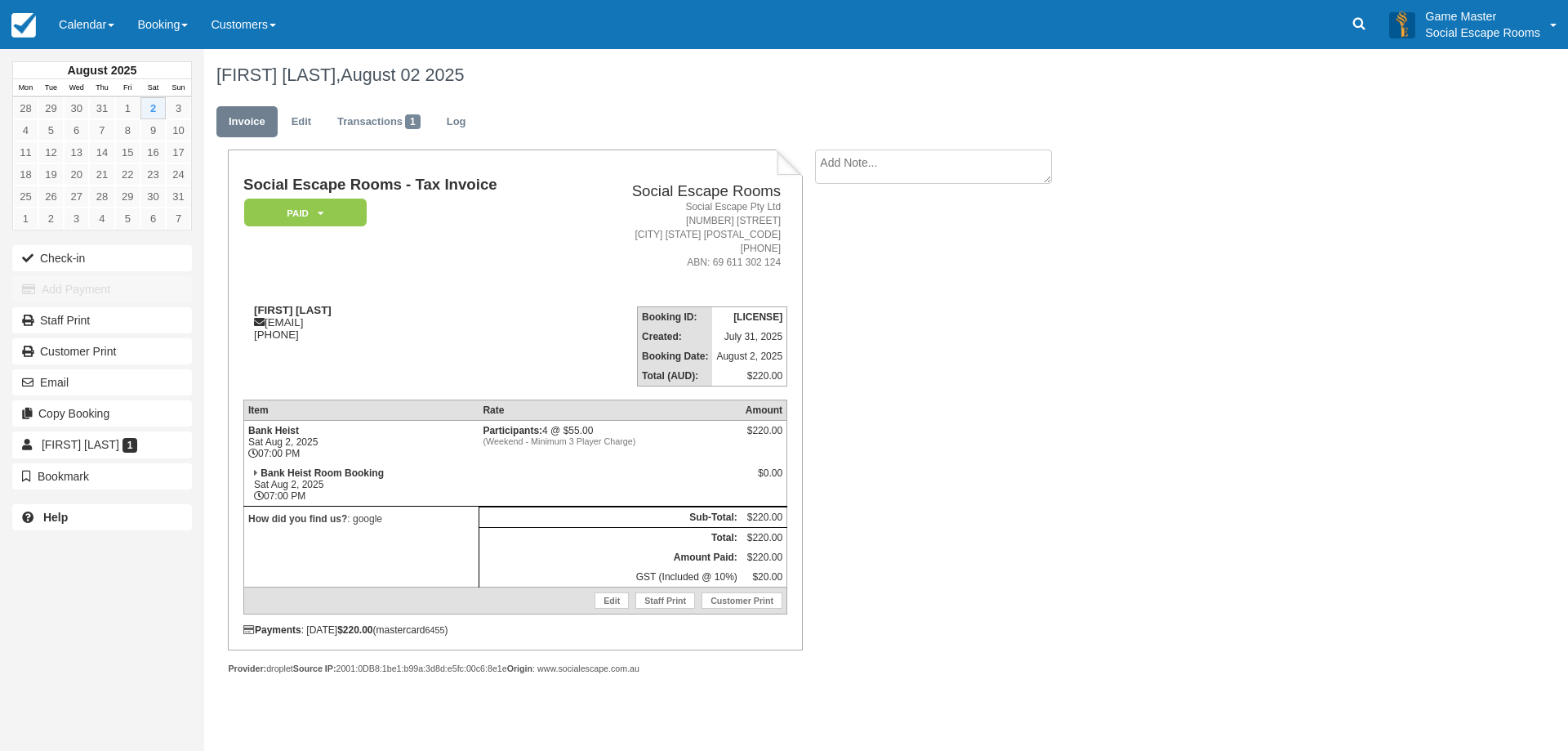 scroll, scrollTop: 0, scrollLeft: 0, axis: both 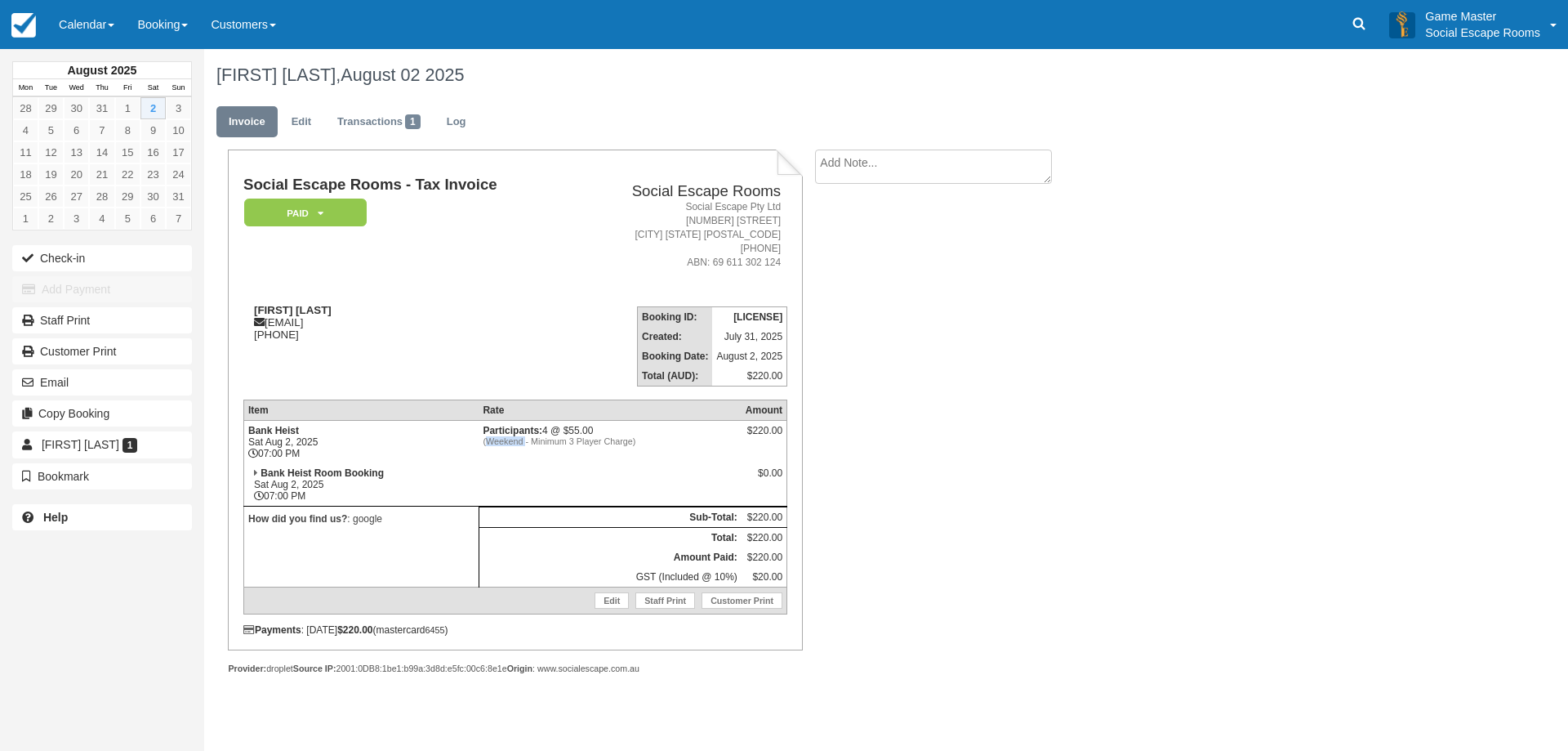 click on "(Weekend - Minimum 3 Player Charge)" at bounding box center [609, 441] 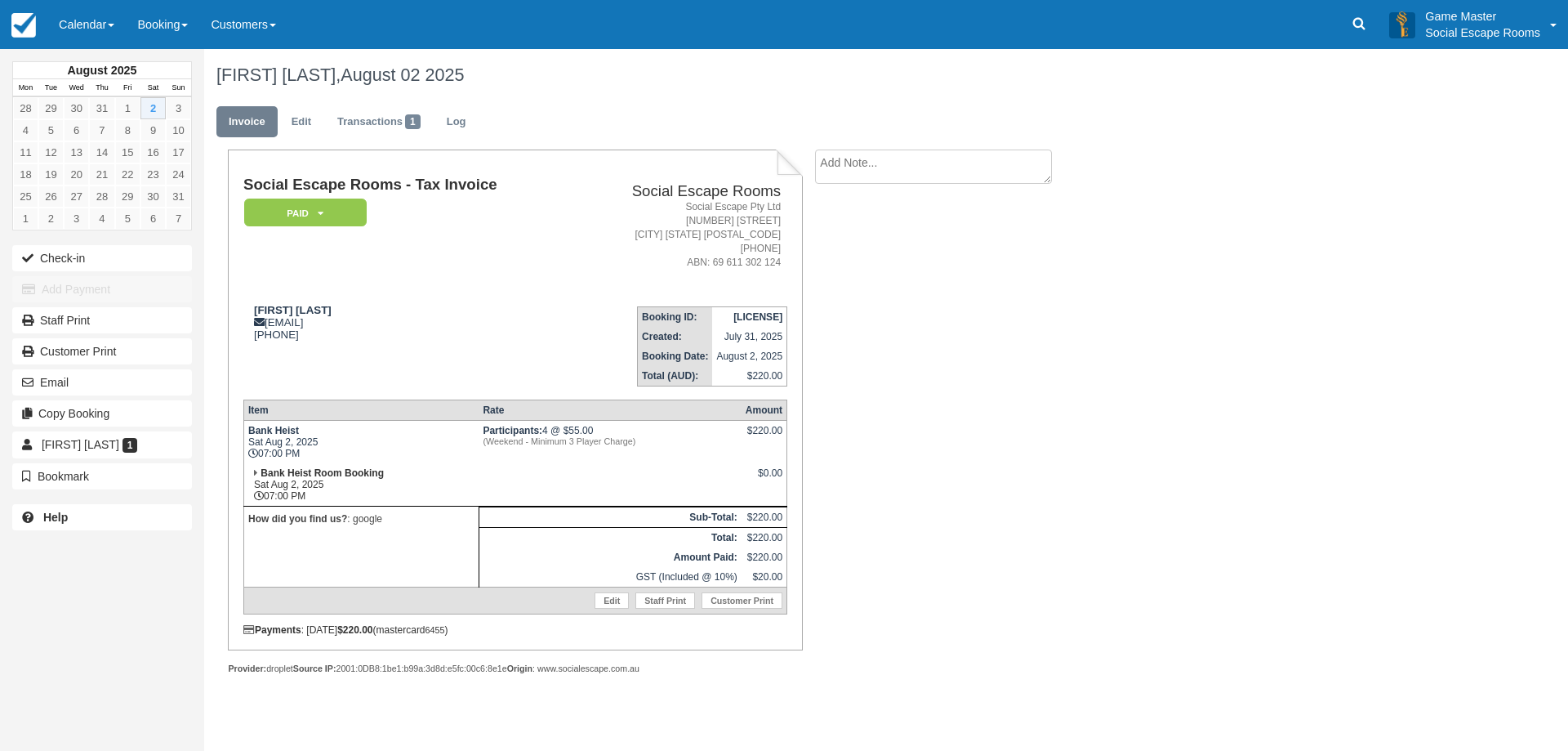 click at bounding box center (609, 485) 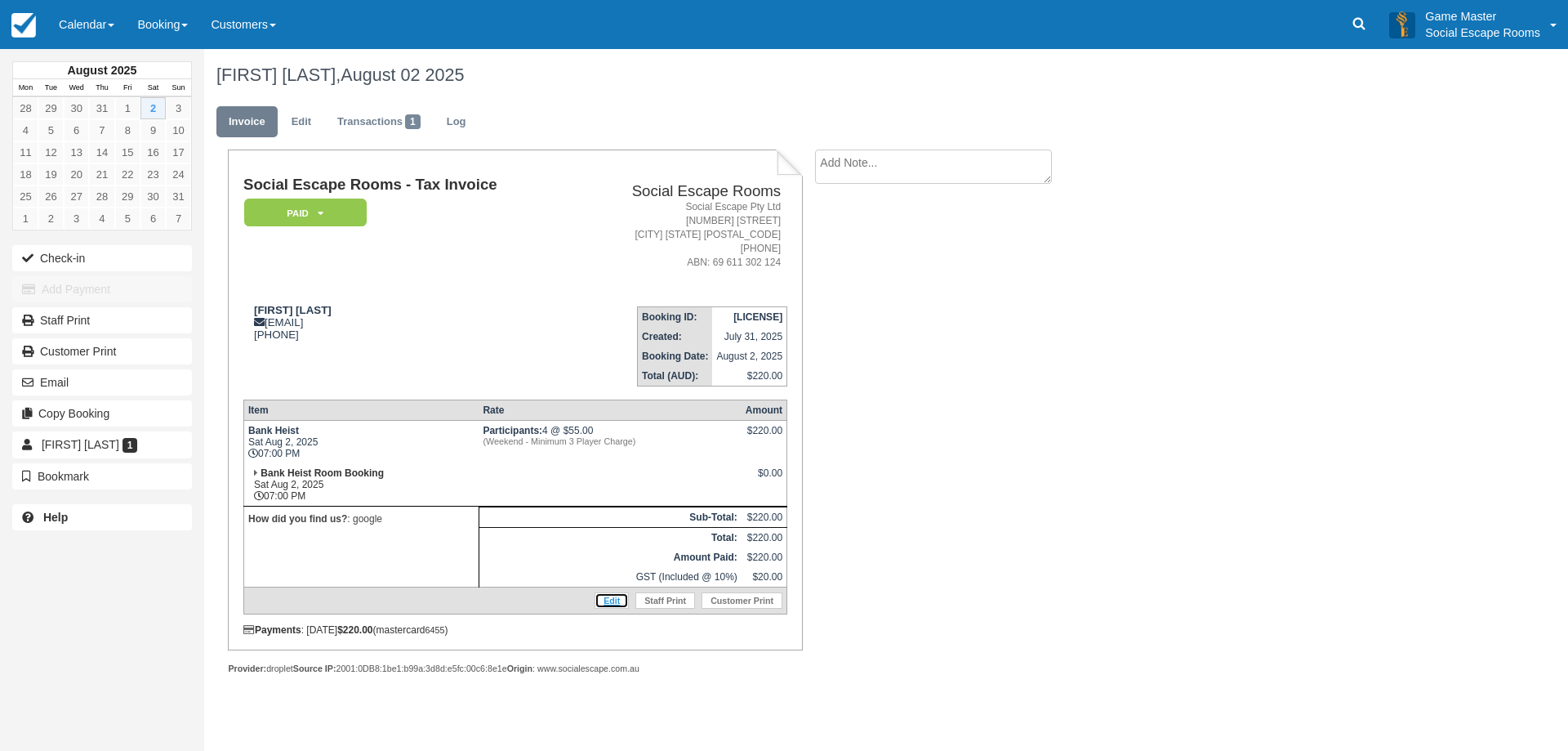 click on "Edit" at bounding box center (612, 601) 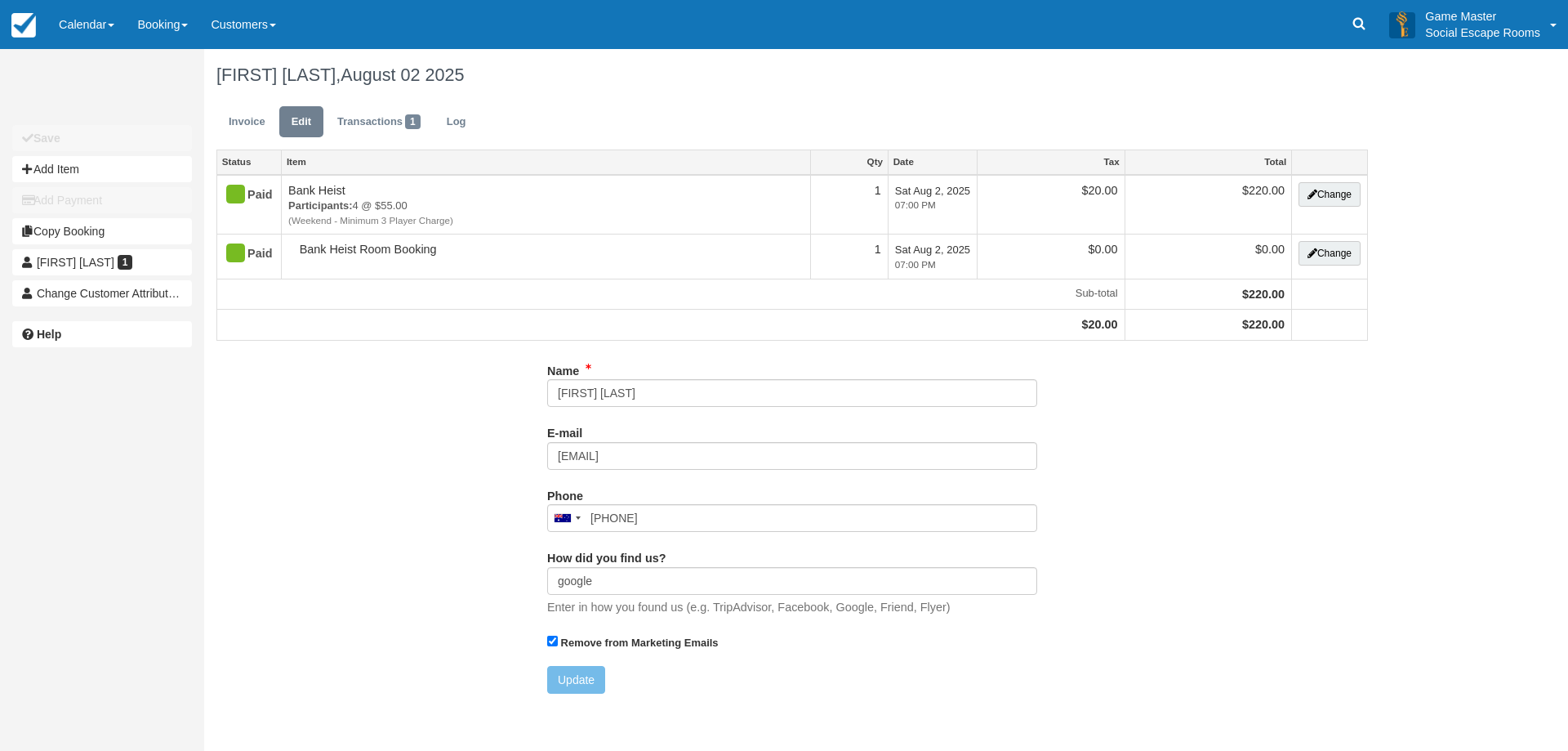 type on "[PHONE]" 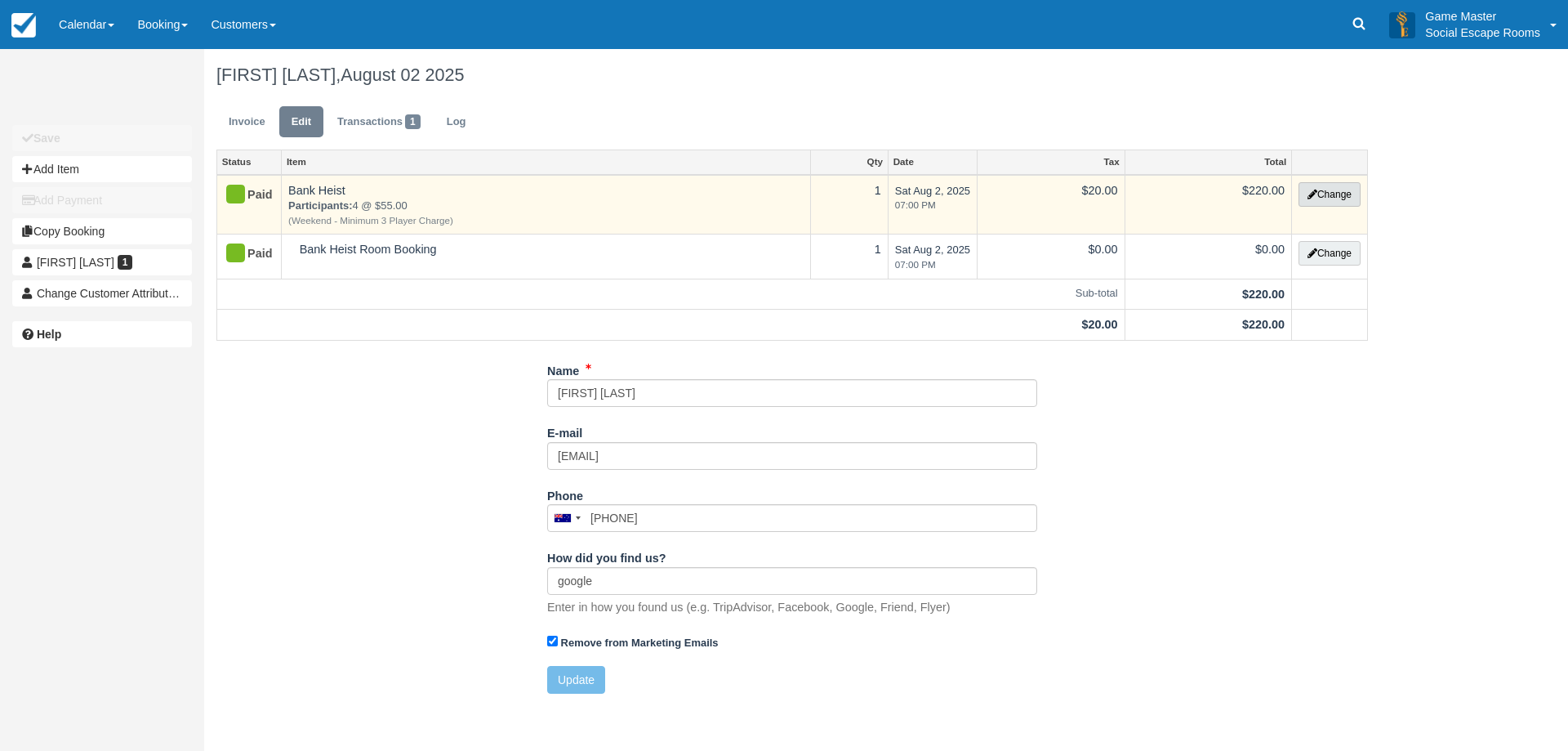 click on "Change" at bounding box center (1330, 194) 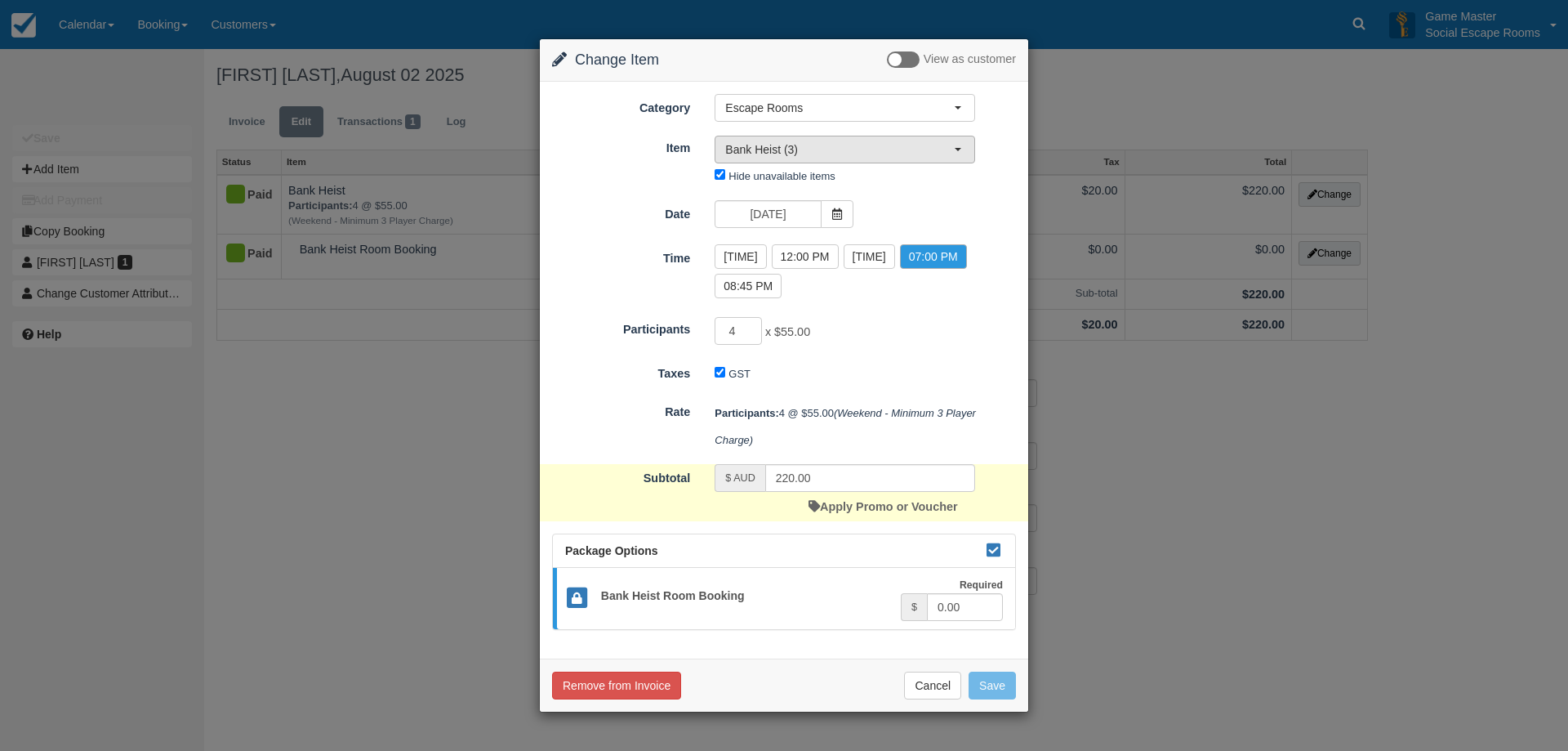 click on "Bank Heist (3)" at bounding box center [840, 150] 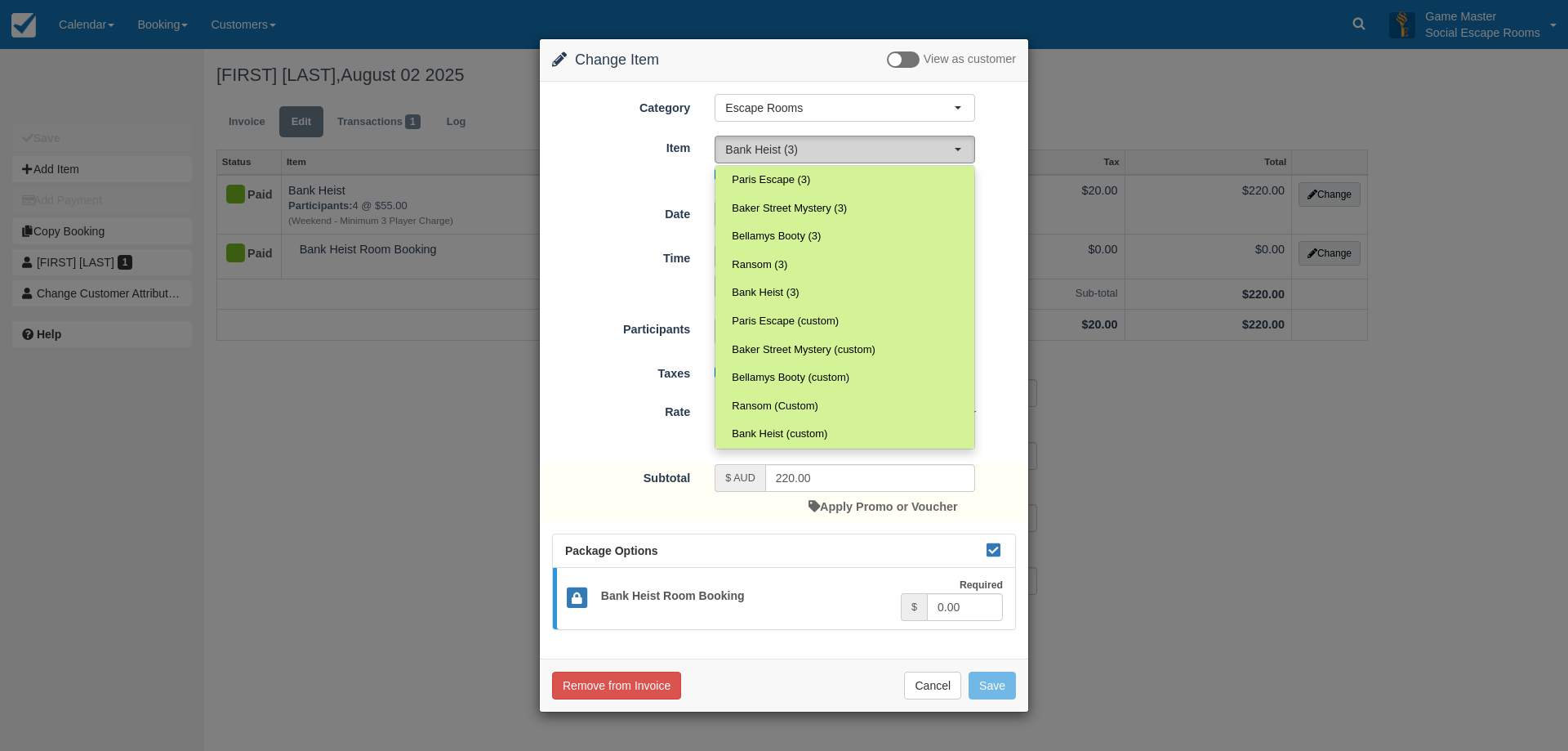 click on "Bank Heist (3)" at bounding box center [840, 150] 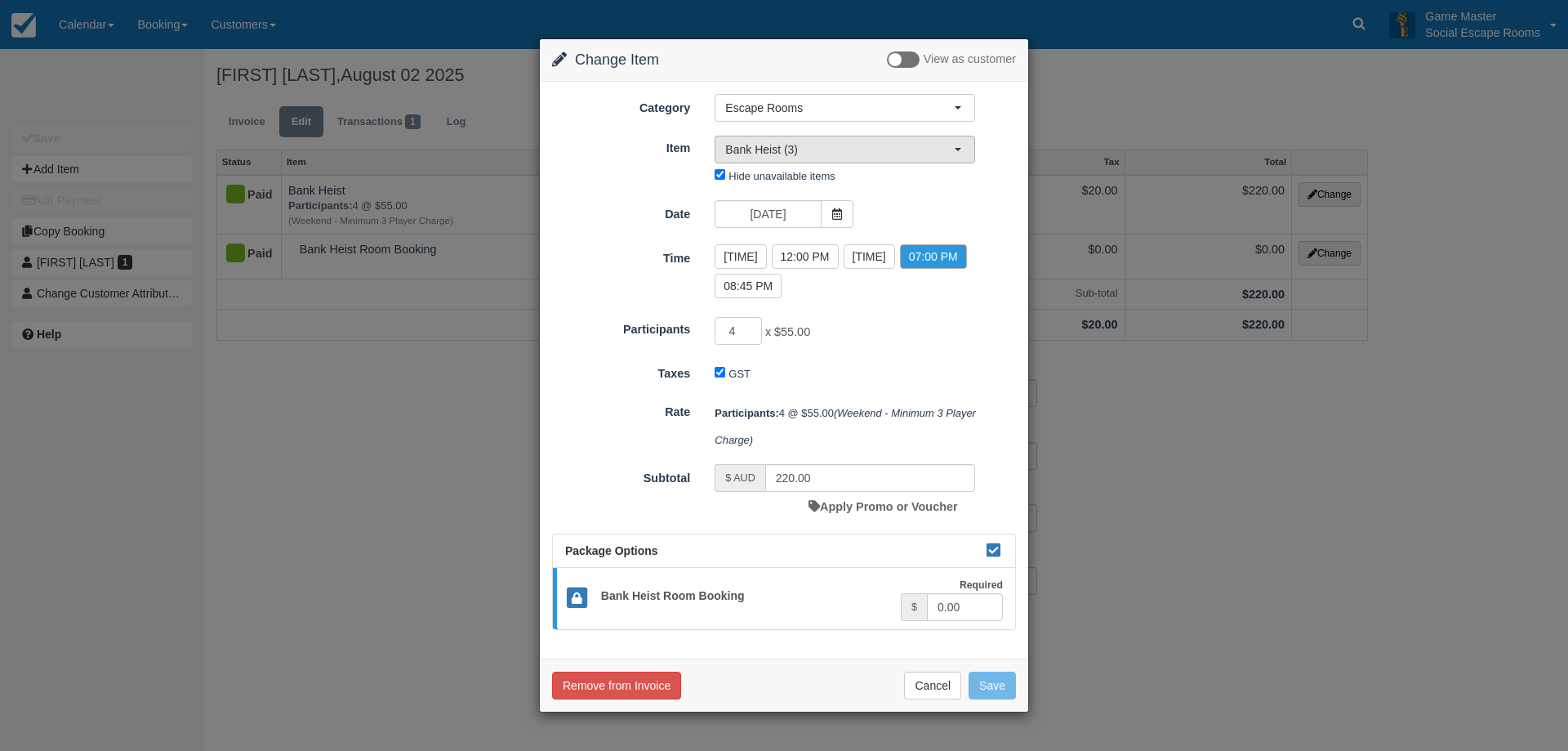 click at bounding box center [958, 150] 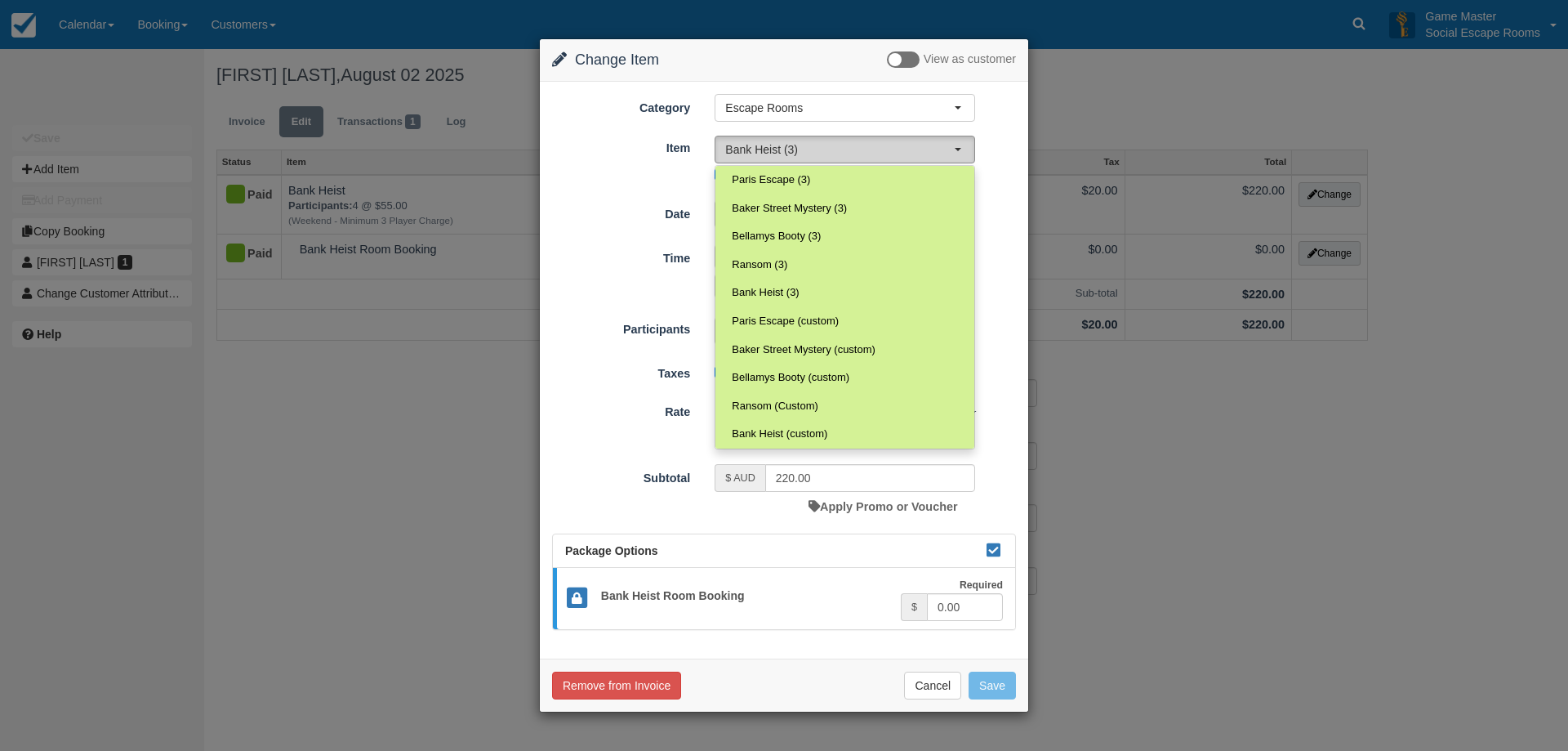 click on "Bank Heist (3)" at bounding box center [844, 150] 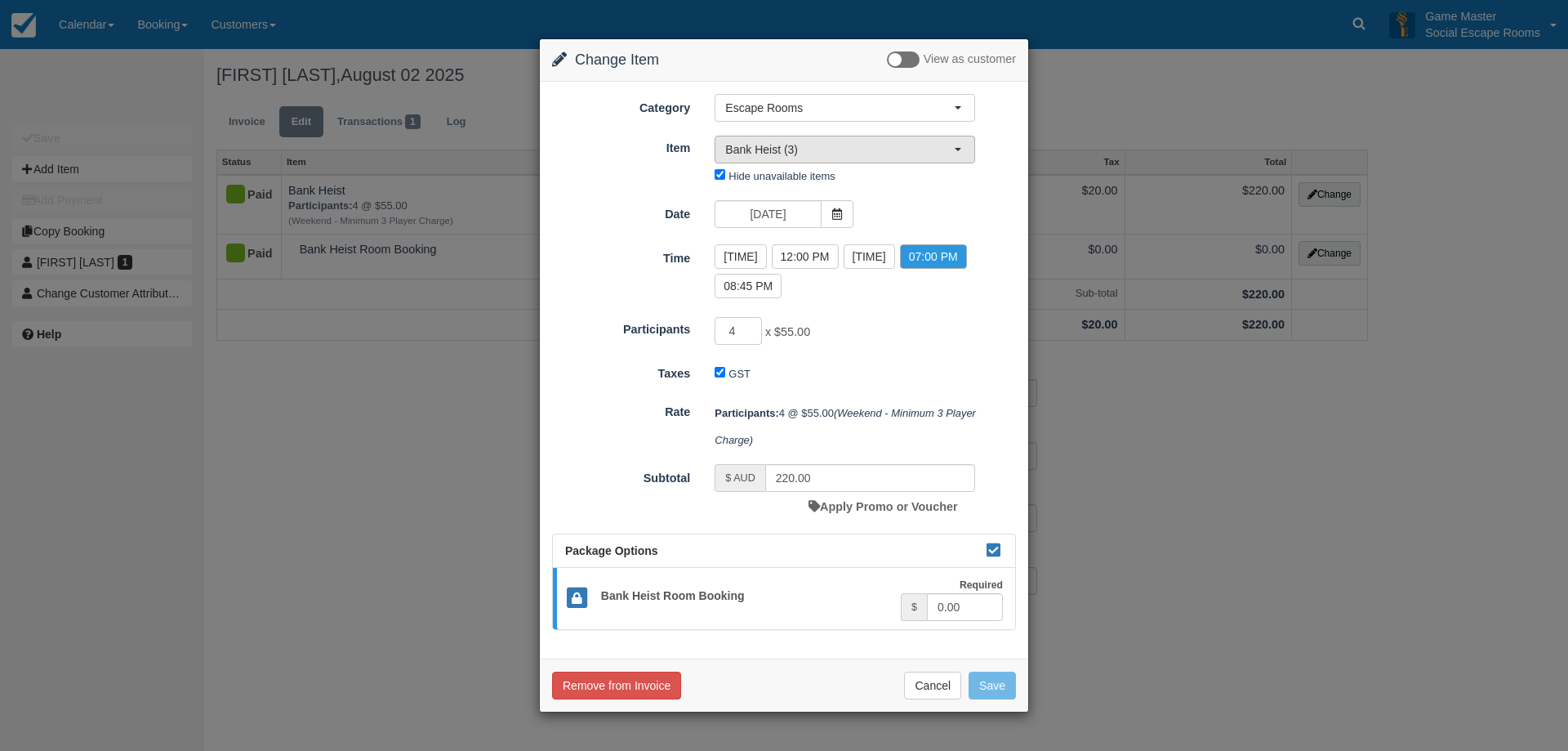 click on "Bank Heist (3)" at bounding box center (844, 150) 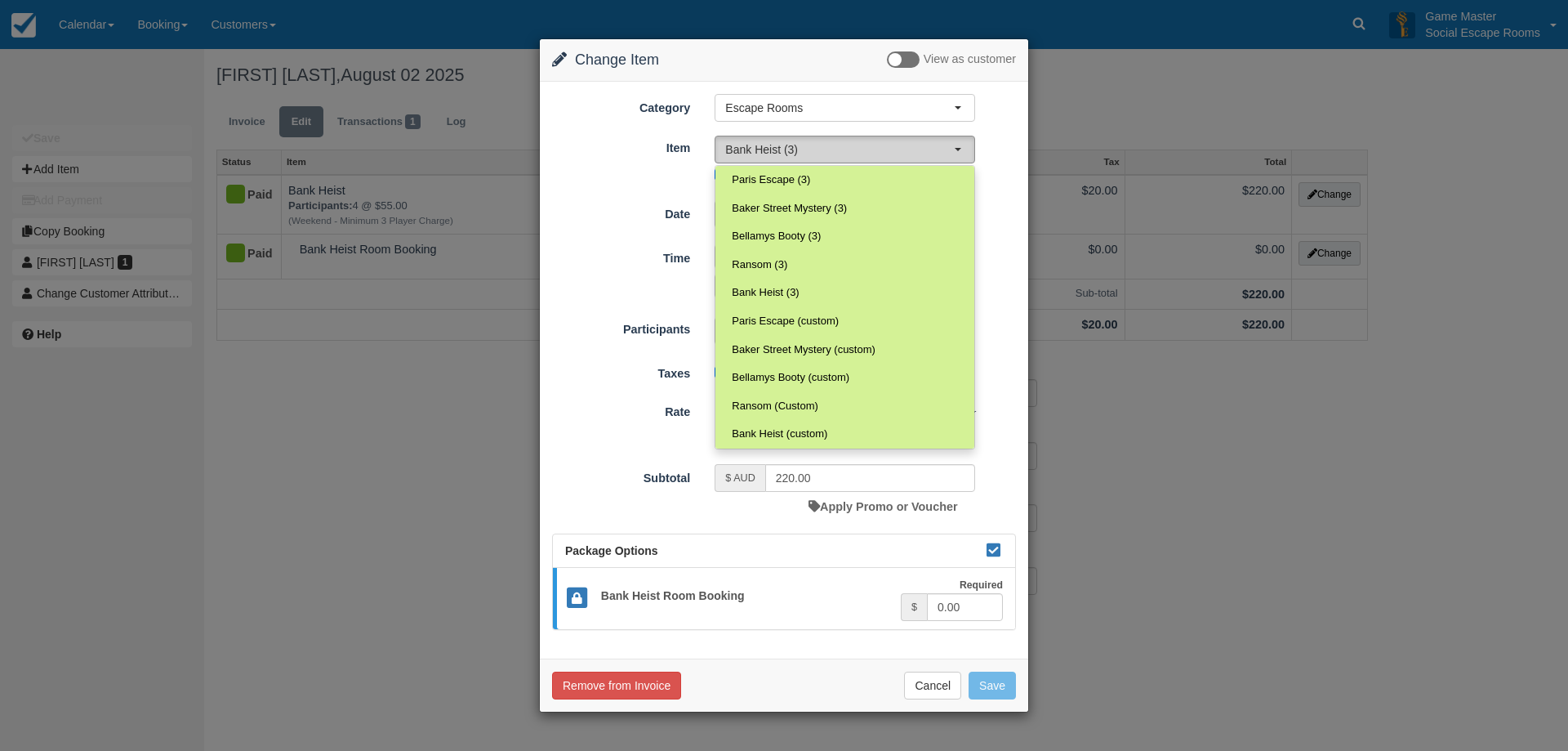 click on "Bank Heist (3)" at bounding box center (844, 150) 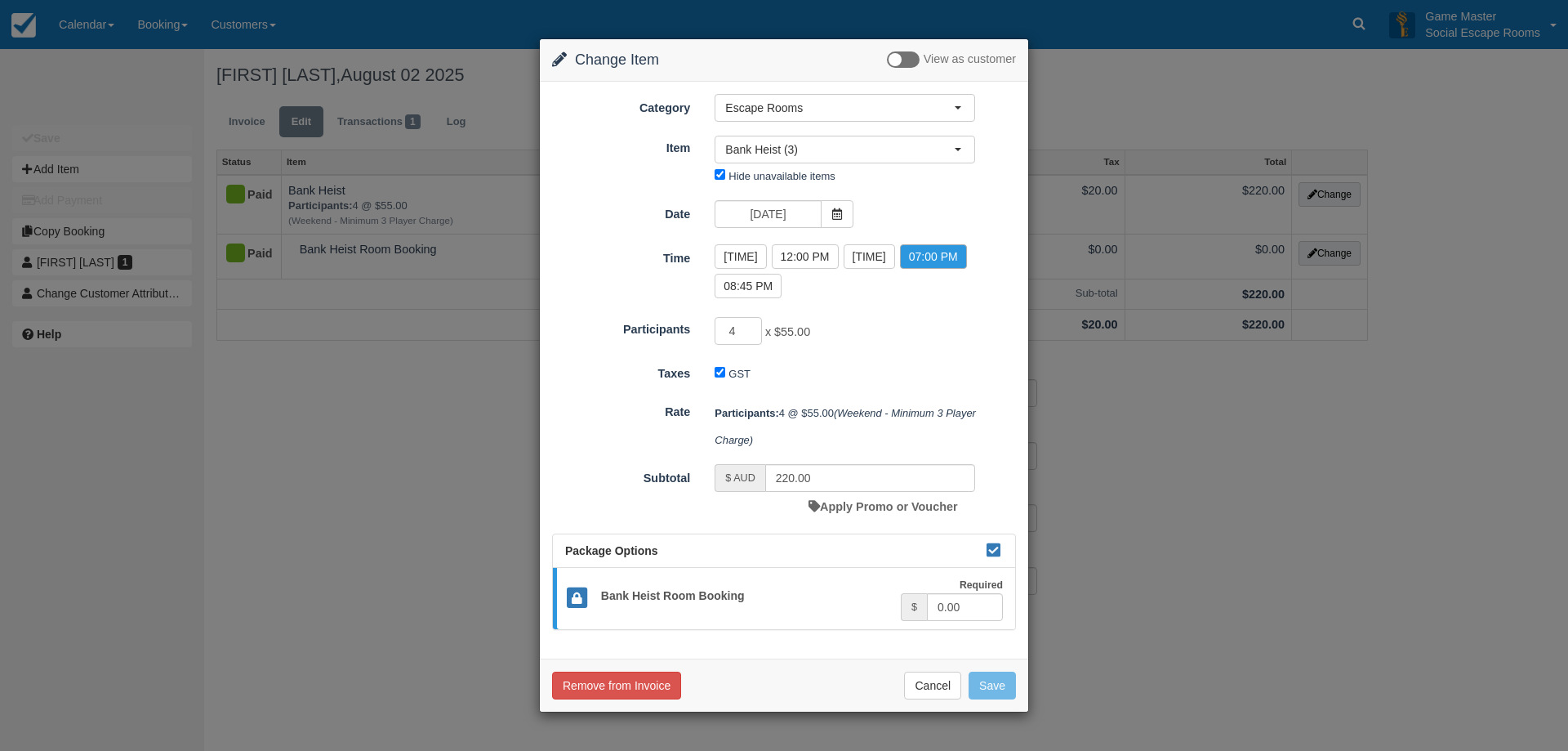 click on "Item
Nothing selected
Bank Heist (3)   Paris Escape (3) Baker Street Mystery (3) Bellamys Booty (3) Ransom (3) Bank Heist (3) Paris Escape (custom) Baker Street Mystery (custom) Bellamys Booty (custom) Ransom (Custom) Bank Heist (custom) Paris Escape (3) Baker Street Mystery (3) Bellamys Booty (3) Ransom (3) Bank Heist (3) Paris Escape (custom) Baker Street Mystery (custom) Bellamys Booty (custom) Ransom (Custom) Bank Heist (custom)
Hide unavailable items" at bounding box center (784, 161) 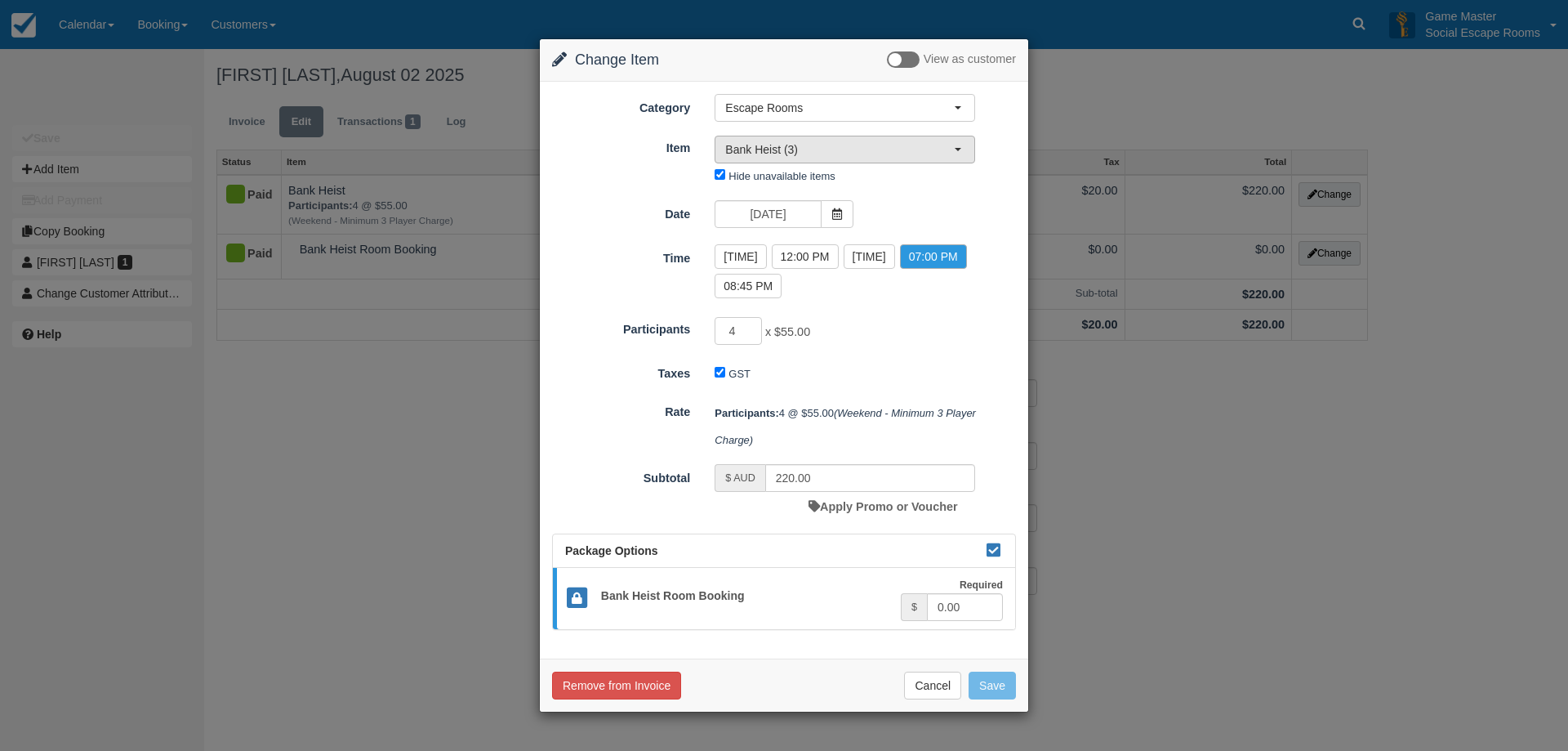 click on "Bank Heist (3)" at bounding box center [844, 150] 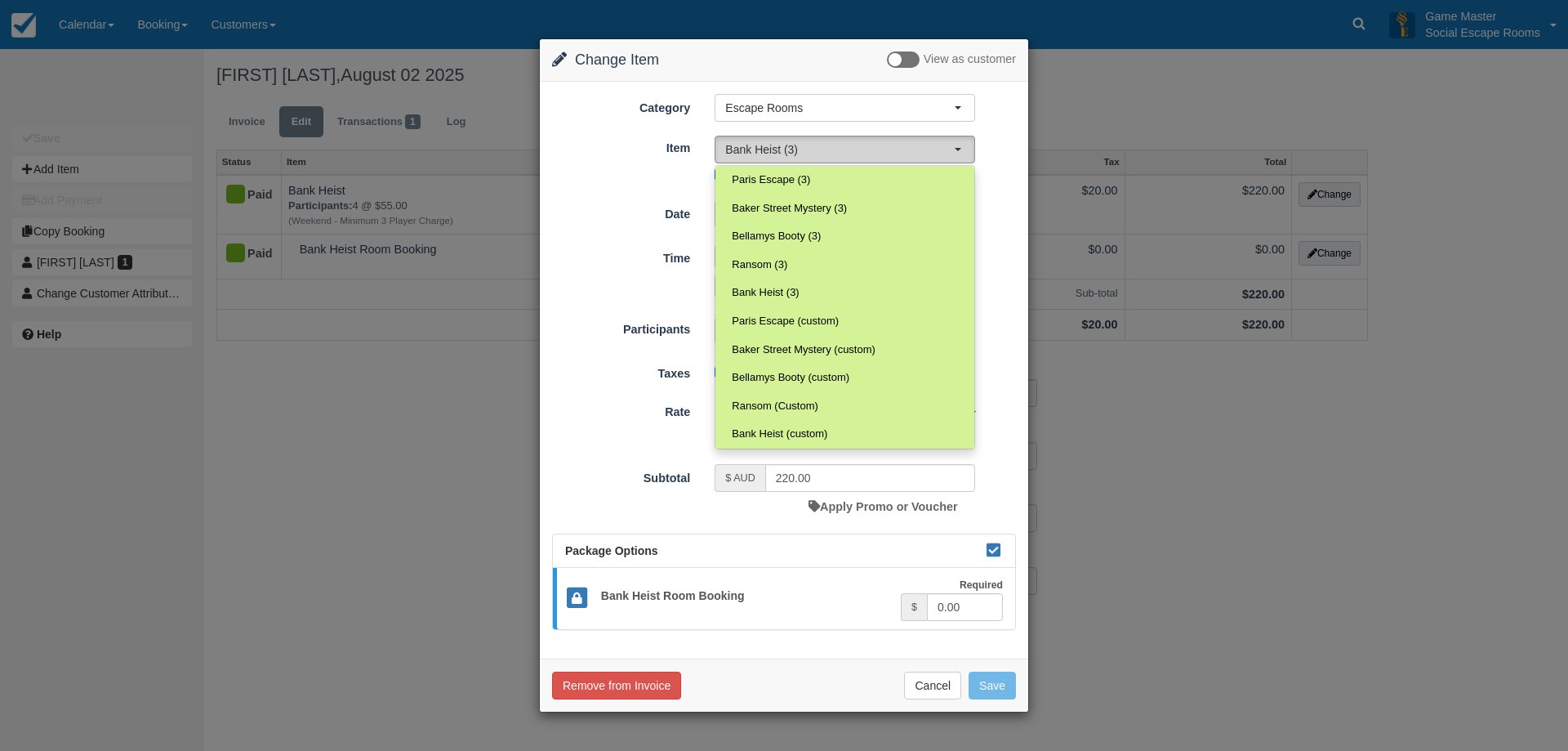 click on "Bank Heist (3)" at bounding box center (844, 150) 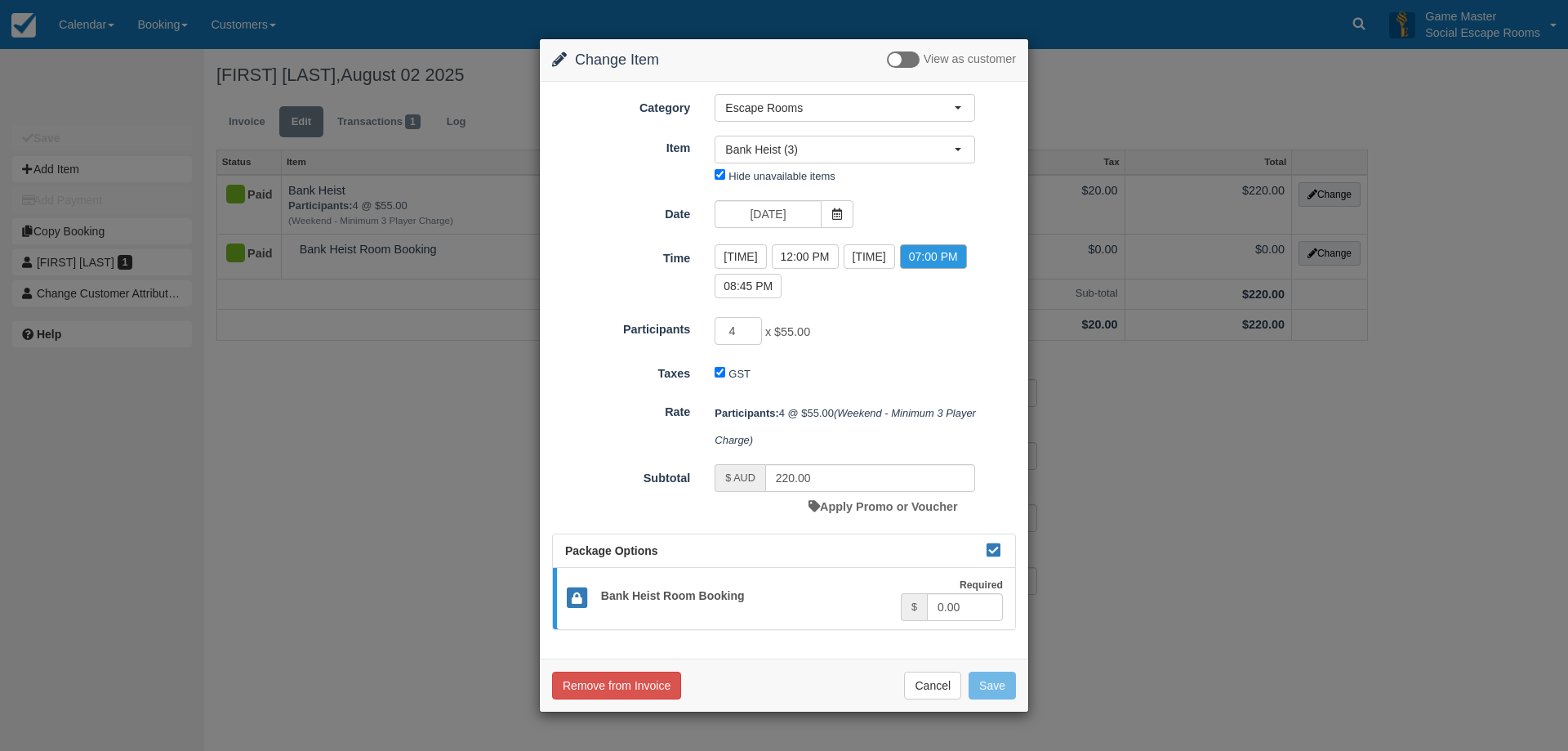 click on "Change Item
Add Item
View as customer
Category
Escape Rooms   Merchandise Game Resources Staff Resources Escape Rooms Gift Certificates Portable Escape Room Game Beta Testing
Merchandise Game Resources Staff Resources Escape Rooms Gift Certificates Portable Escape Room Game Beta Testing
Item
Nothing selected
Bank Heist (3)   Paris Escape (3) Baker Street Mystery (3) Bellamys Booty (3) Ransom (3) Bank Heist (3) Paris Escape (custom) Baker Street Mystery (custom) Bellamys Booty (custom) Ransom (Custom) Bank Heist (custom) Paris Escape (3) Baker Street Mystery (3) Bellamys Booty (3) Ransom (3) Bank Heist (3) Paris Escape (custom) Baker Street Mystery (custom) Bellamys Booty (custom)" at bounding box center (784, 375) 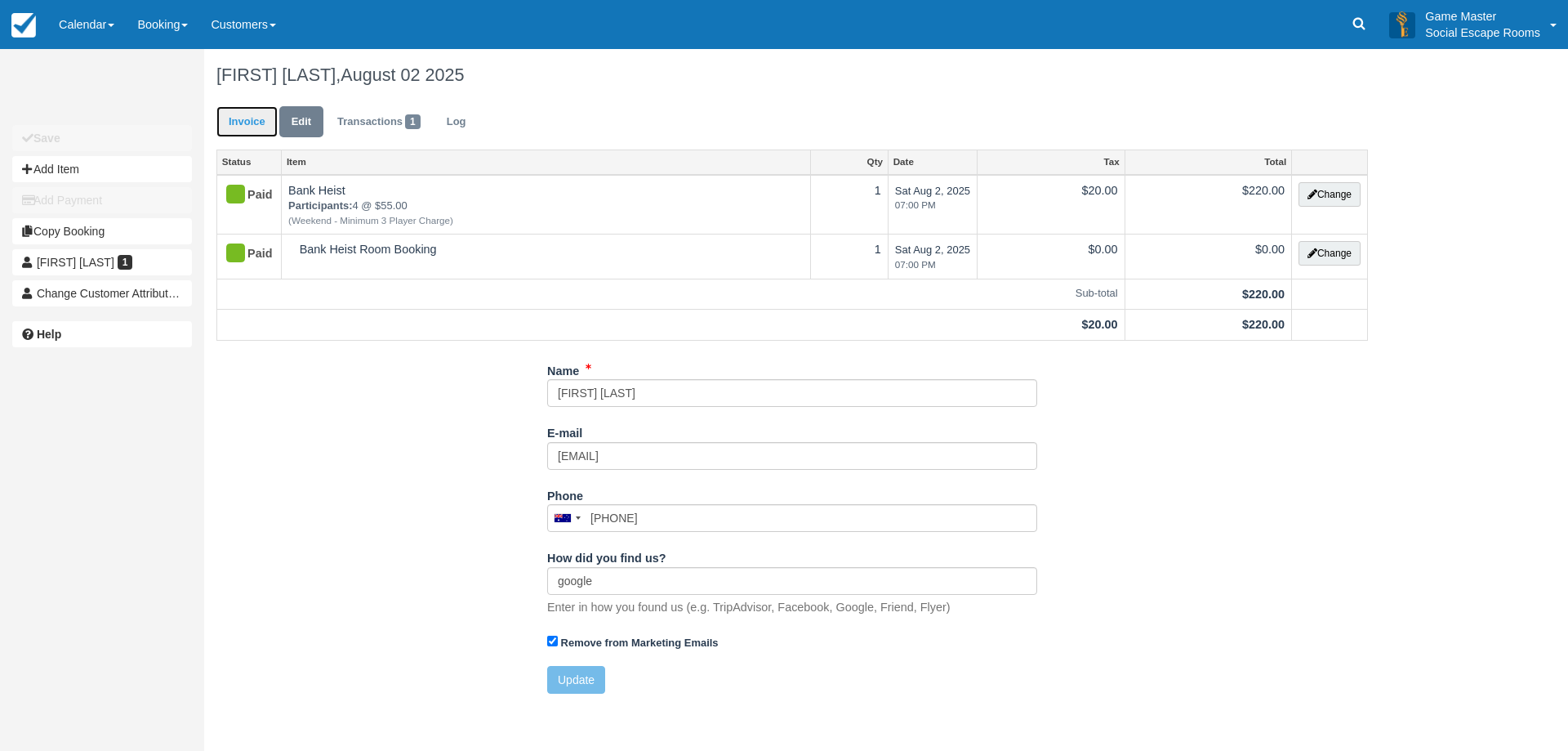 click on "Invoice" at bounding box center [247, 122] 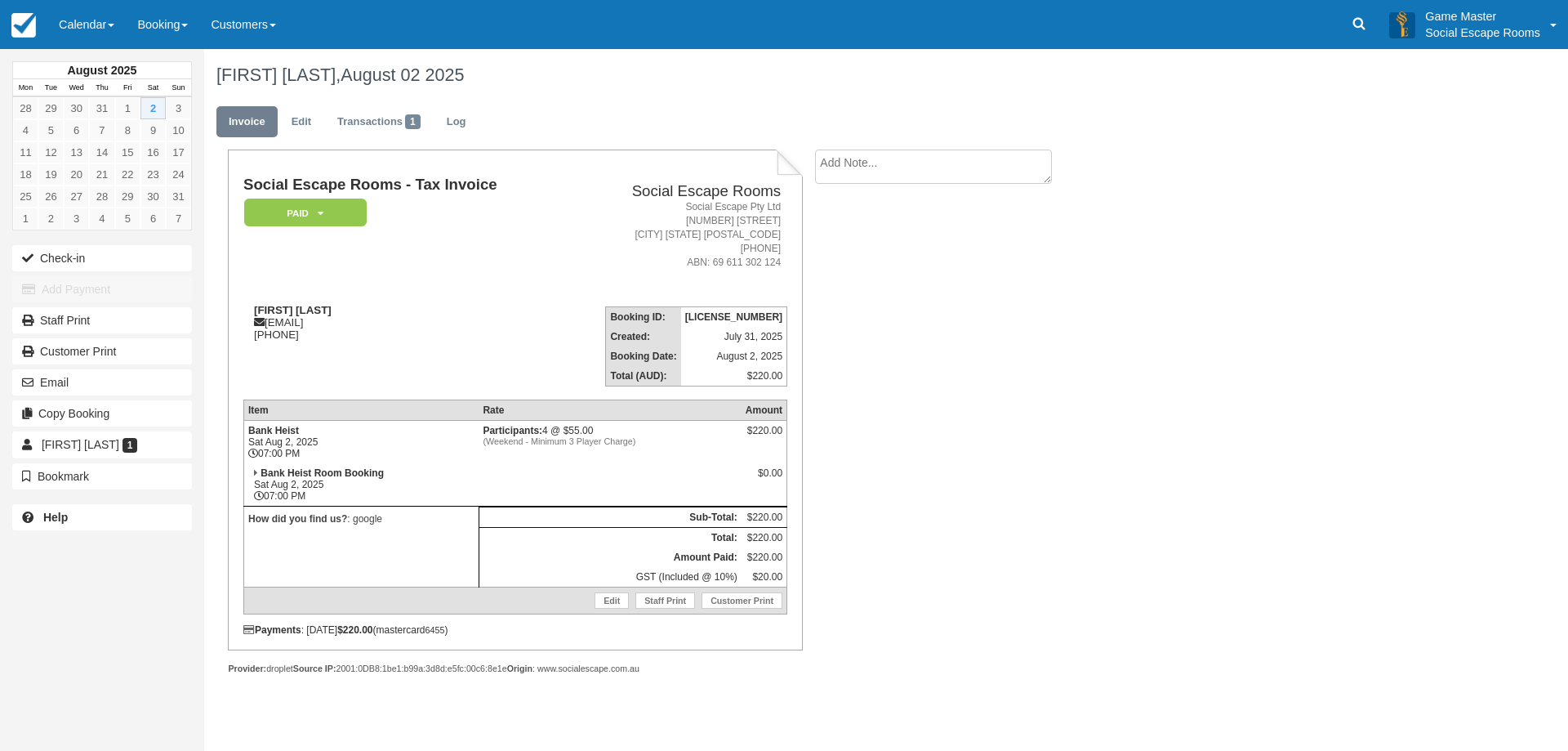 scroll, scrollTop: 0, scrollLeft: 0, axis: both 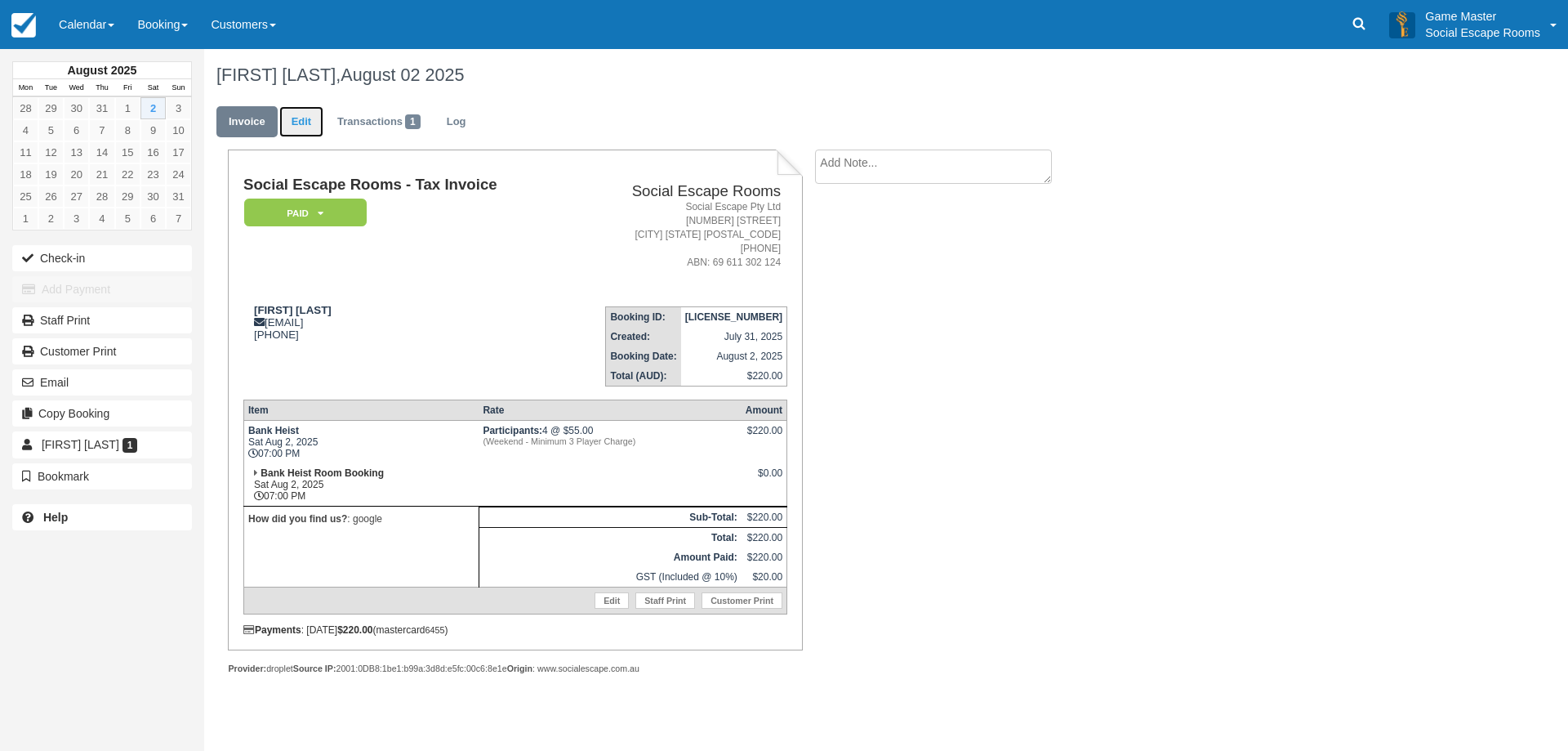 click on "Edit" at bounding box center (301, 122) 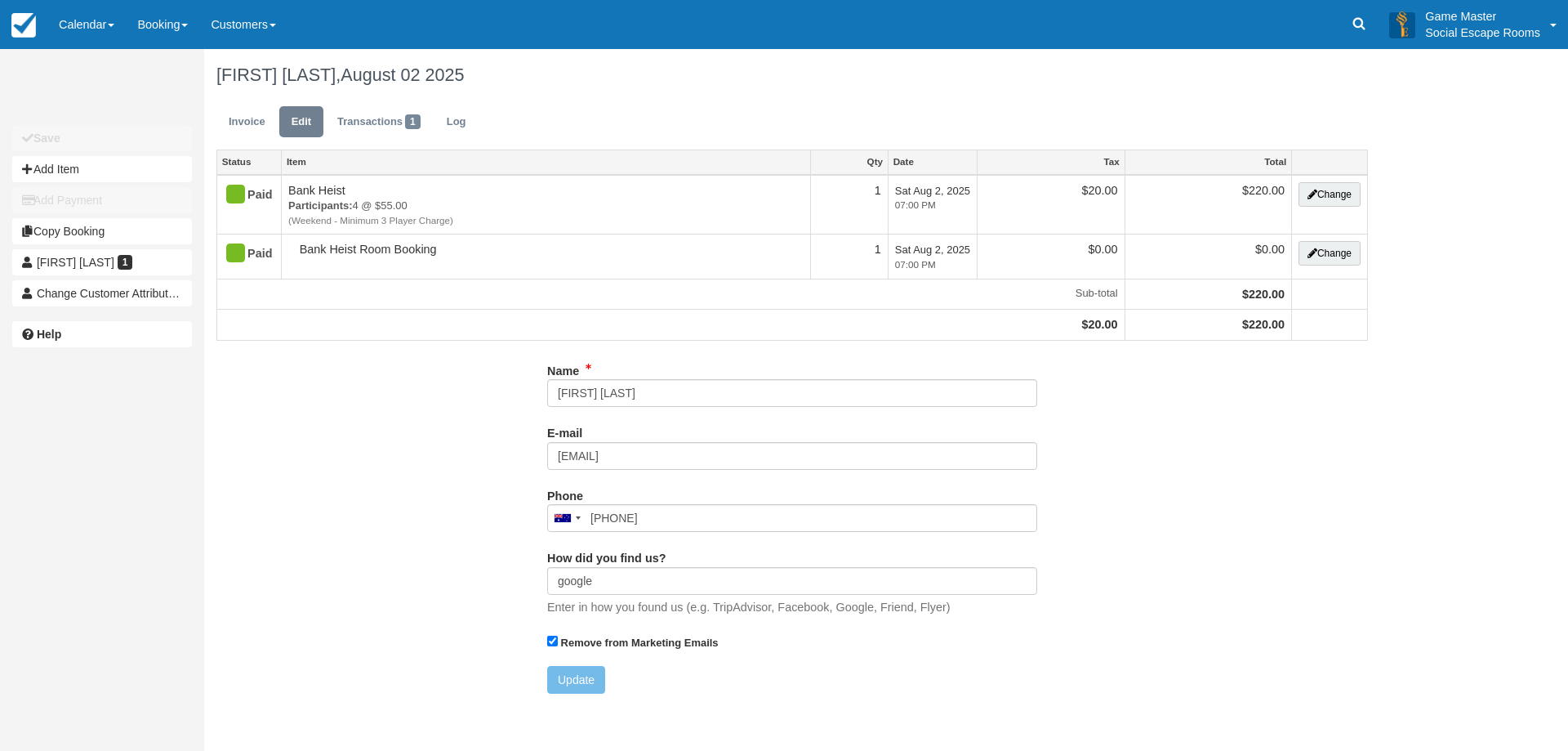 scroll, scrollTop: 0, scrollLeft: 0, axis: both 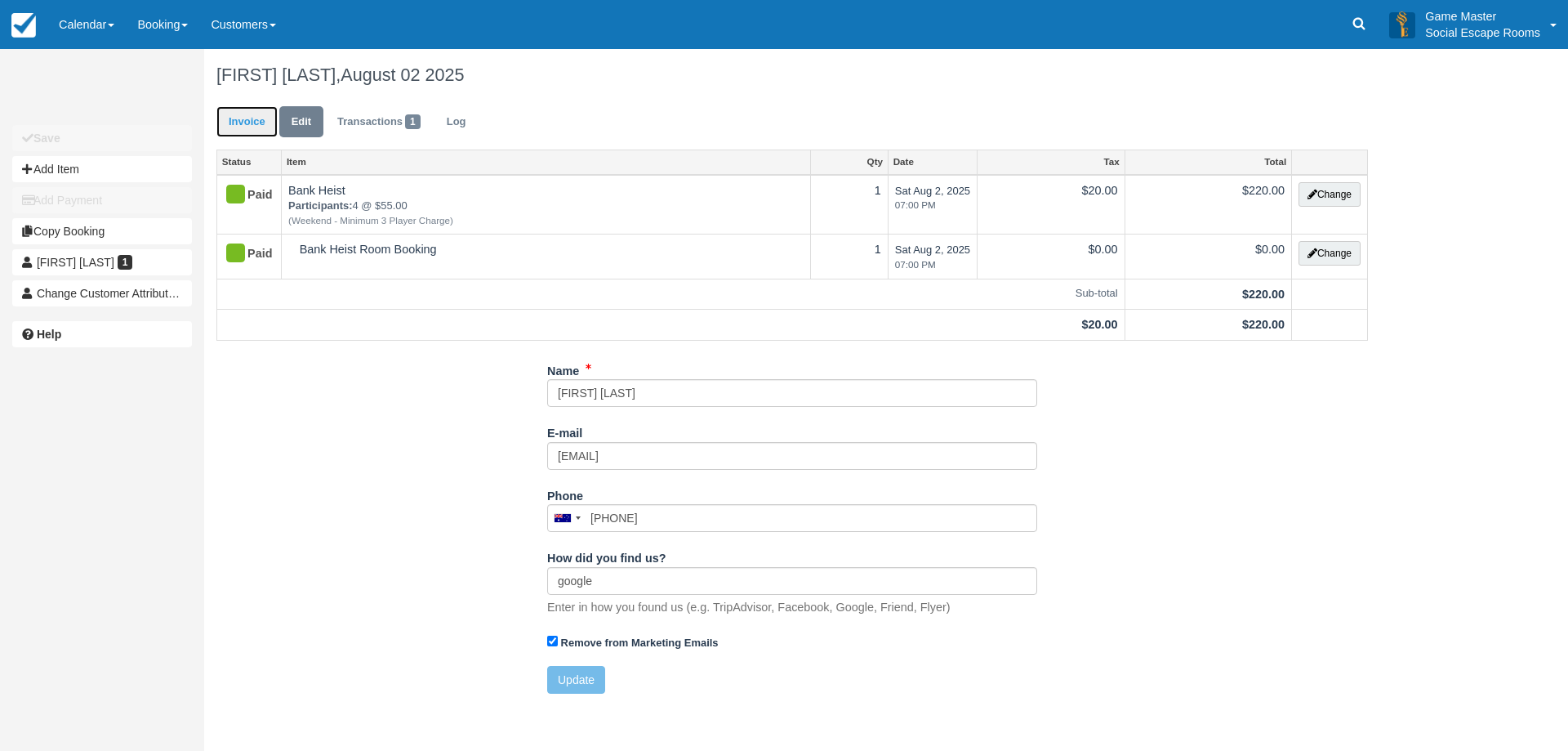 click on "Invoice" at bounding box center [247, 122] 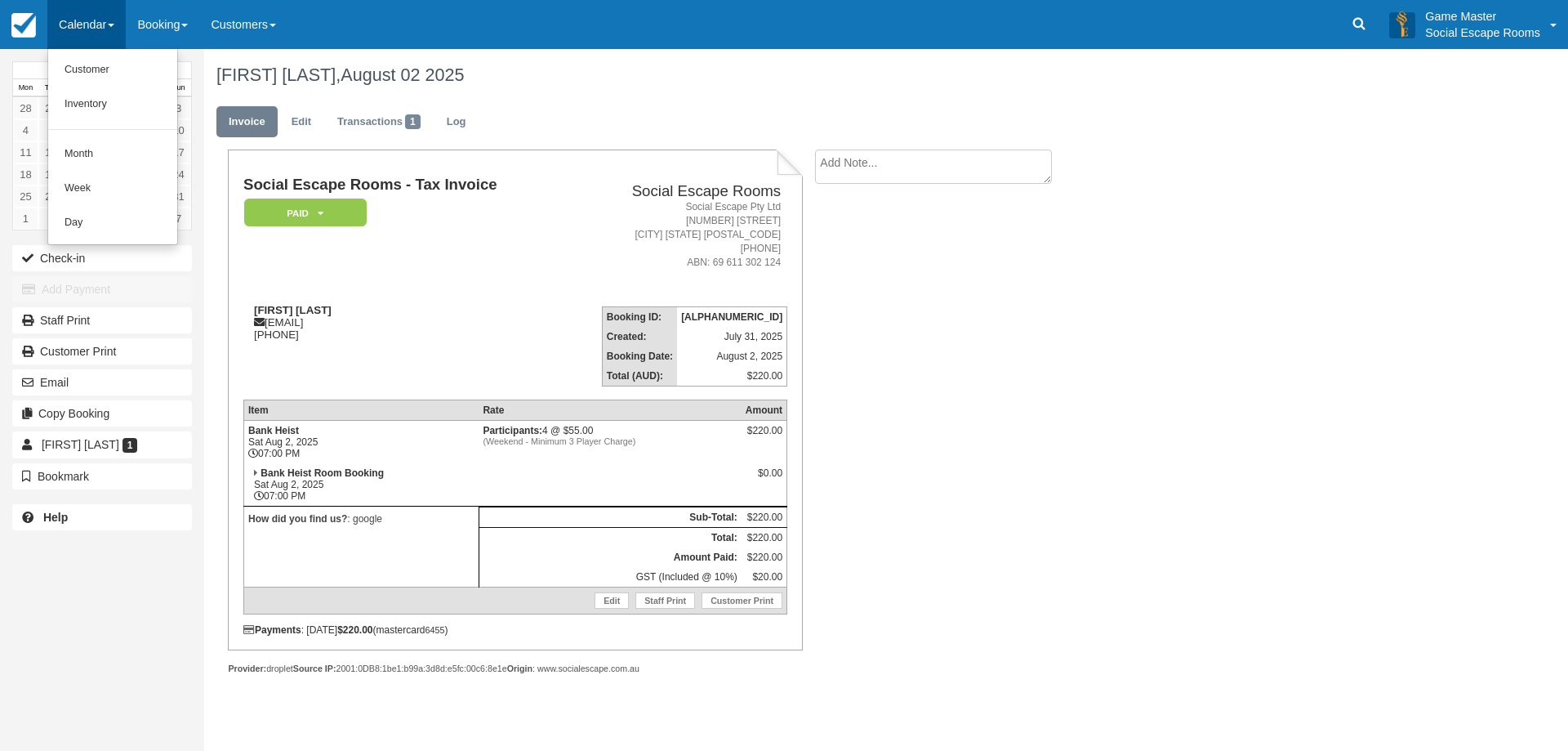 scroll, scrollTop: 0, scrollLeft: 0, axis: both 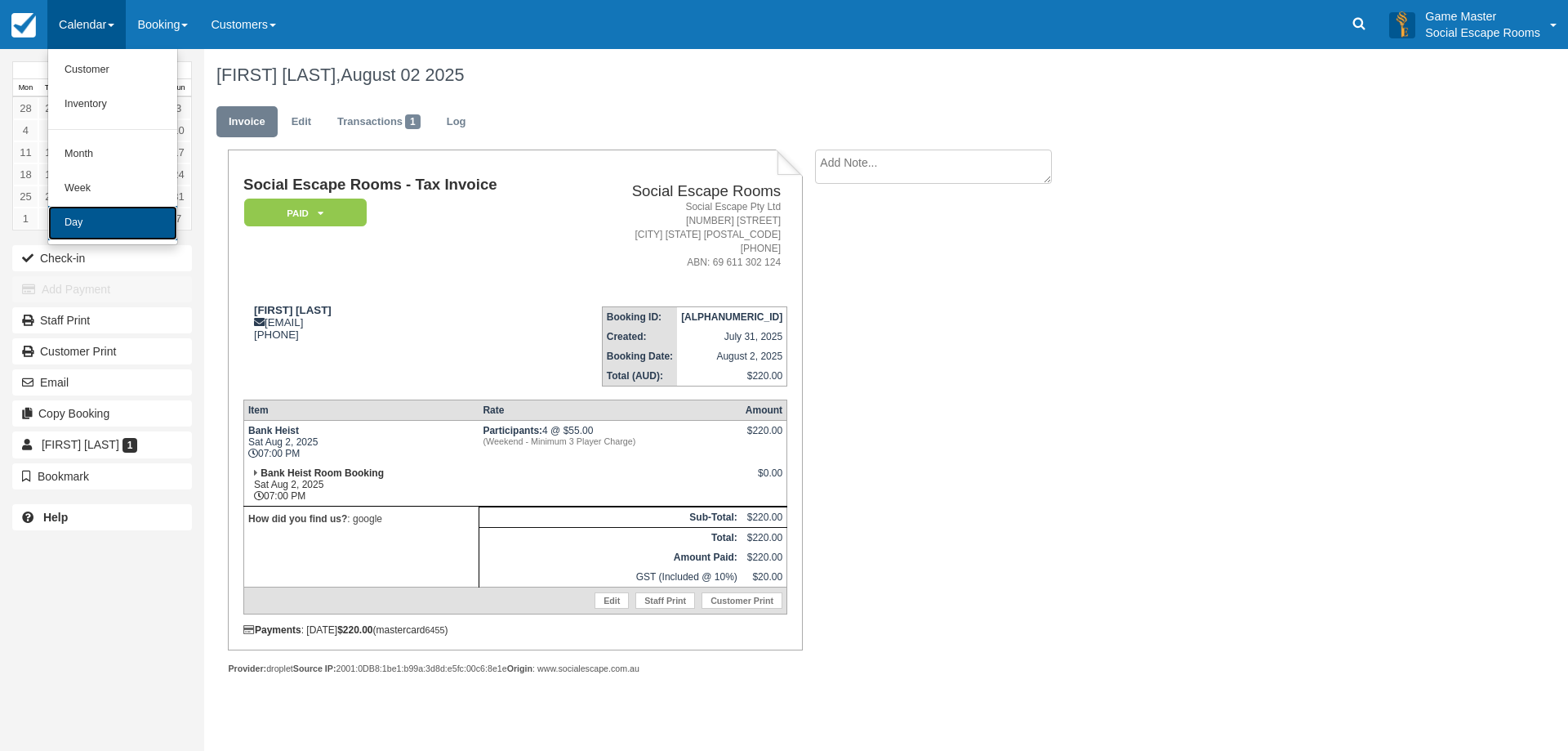 click on "Day" at bounding box center (113, 223) 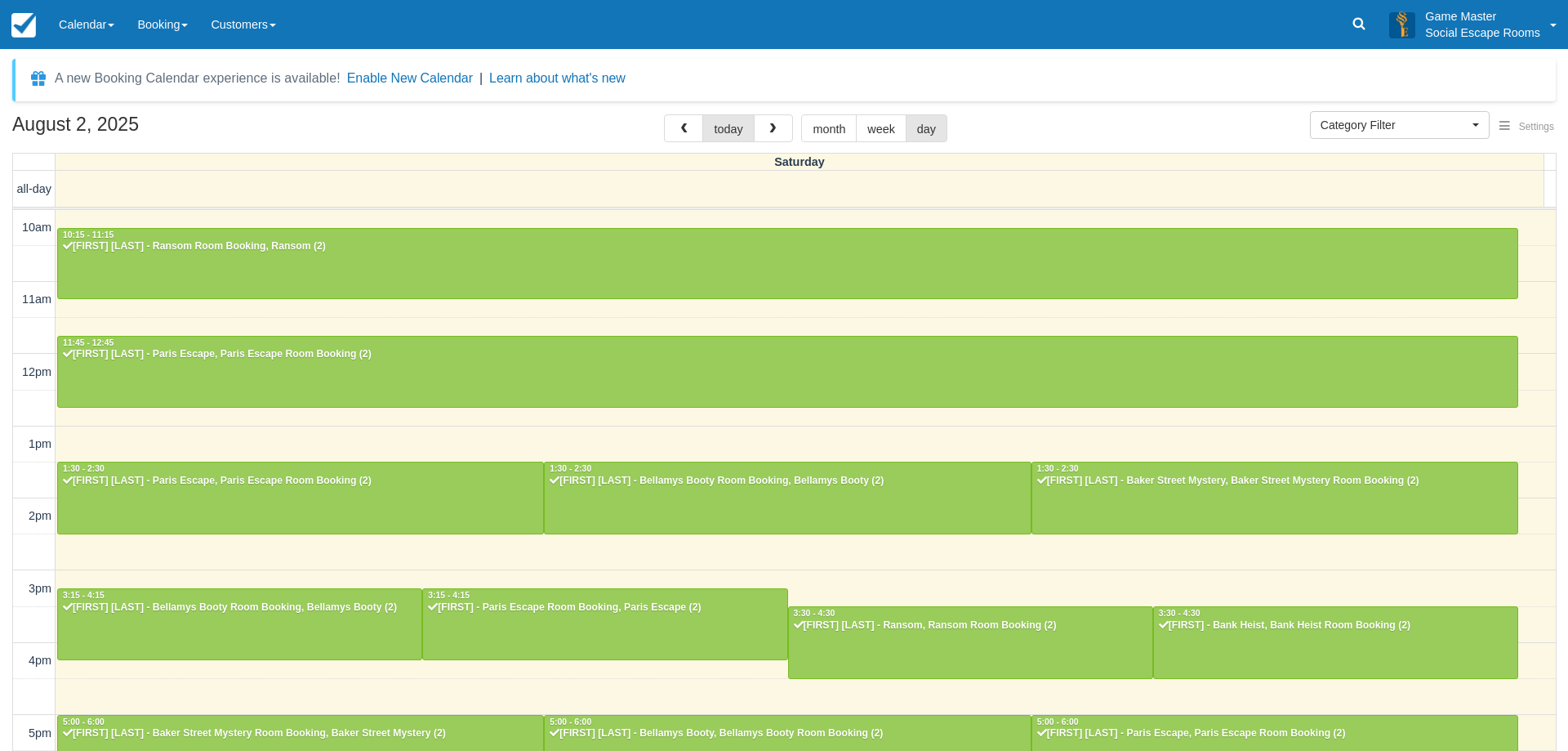 select 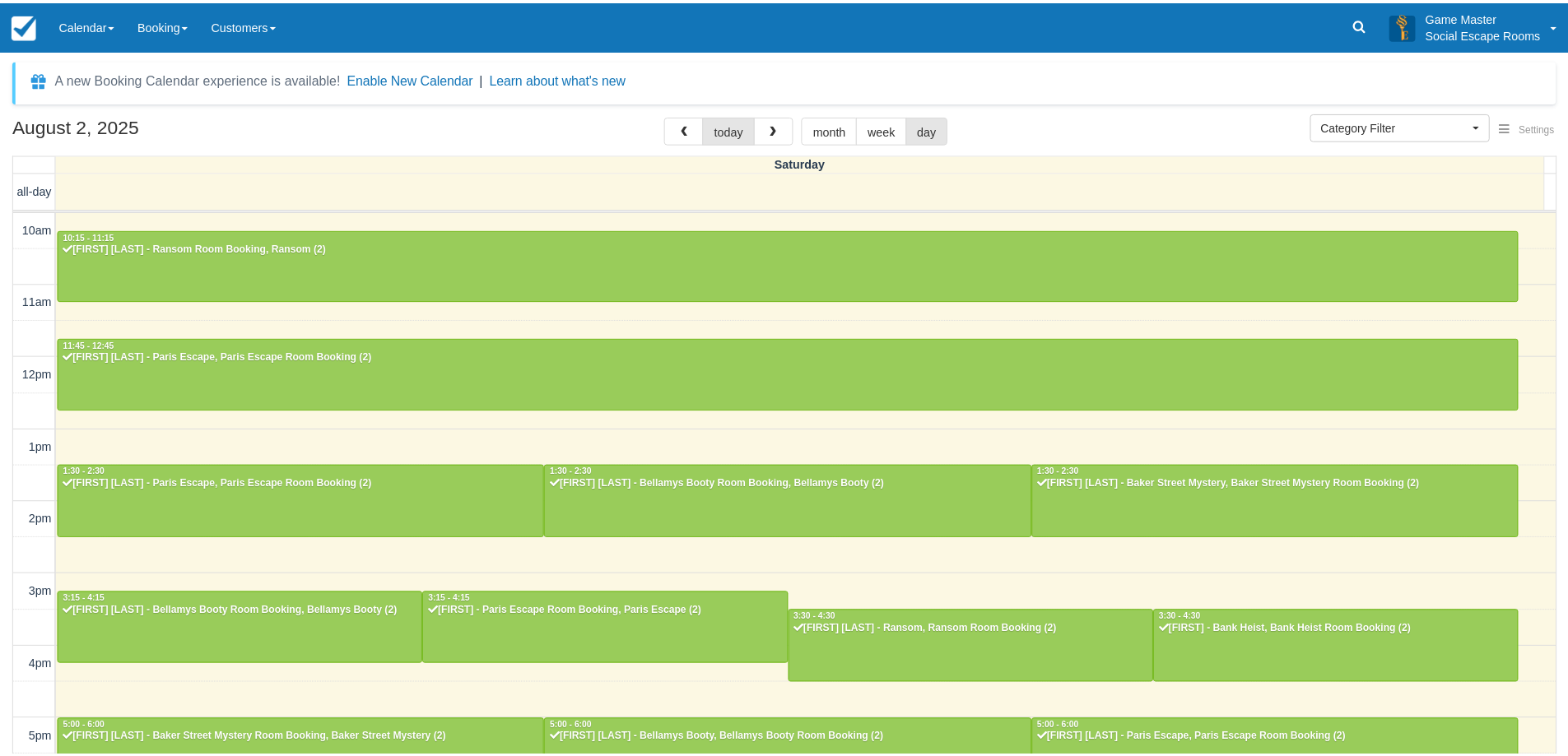 scroll, scrollTop: 0, scrollLeft: 0, axis: both 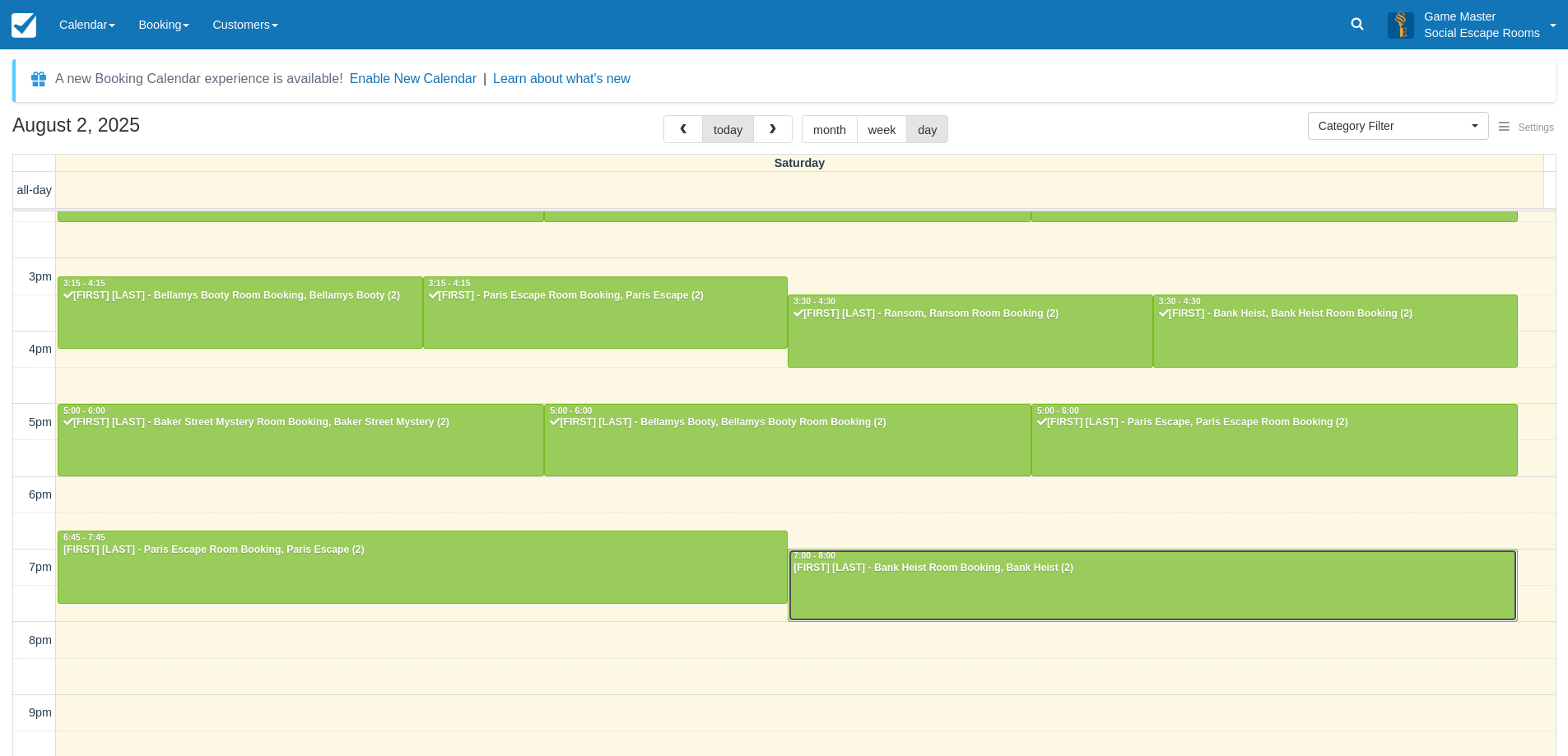 click on "[FIRST] [LAST] - Bank Heist Room Booking, Bank Heist (2)" at bounding box center (1152, 568) 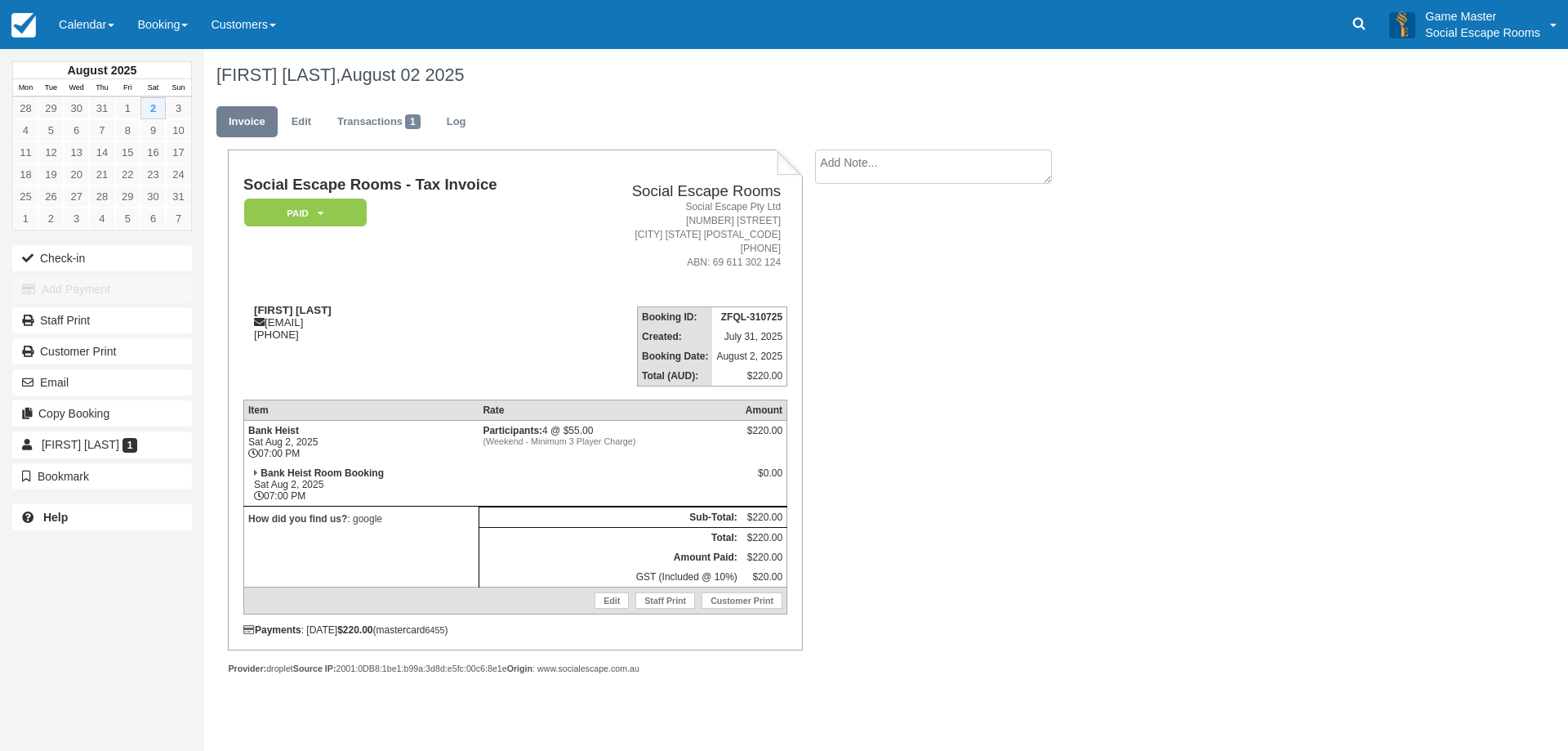 scroll, scrollTop: 0, scrollLeft: 0, axis: both 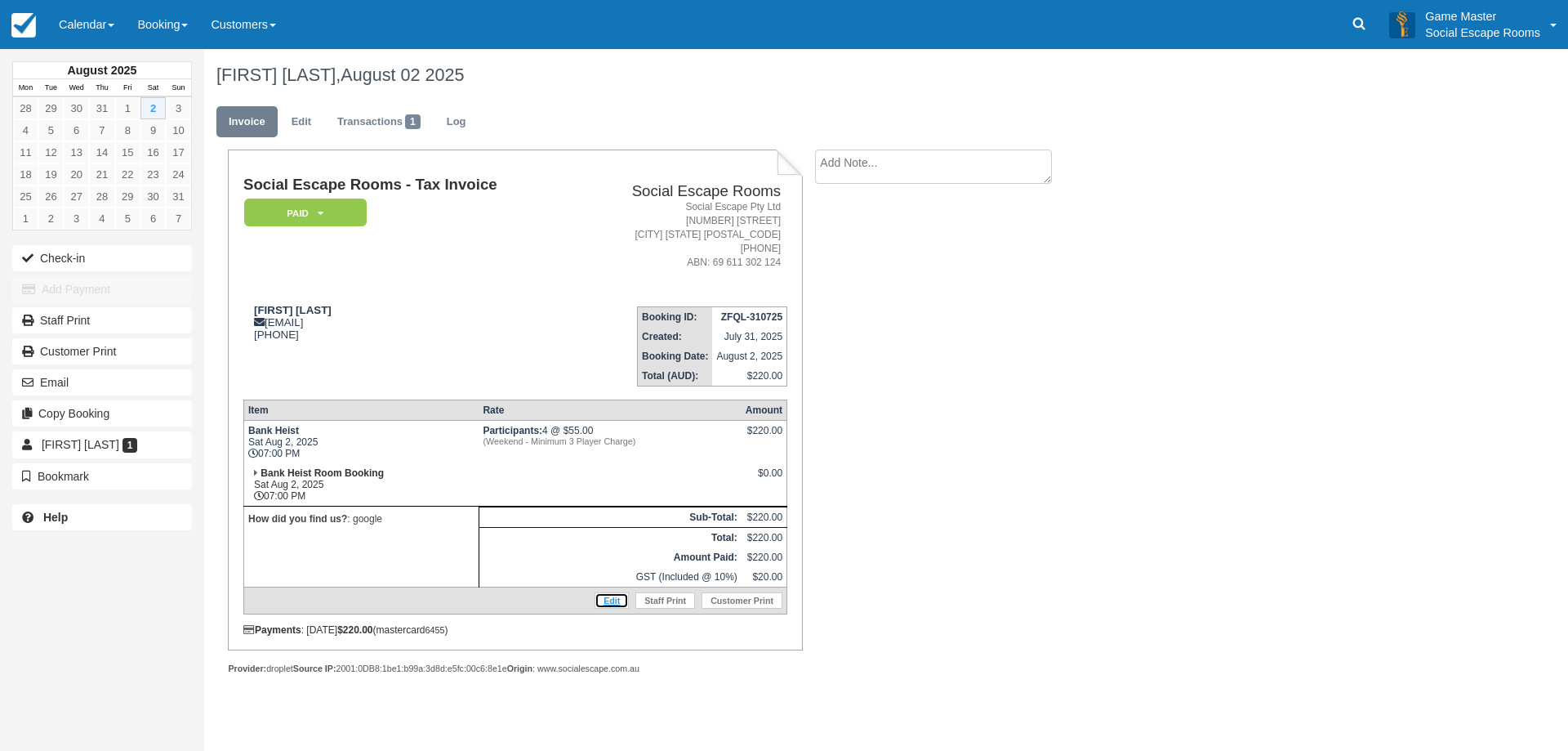 click on "Edit" at bounding box center [612, 601] 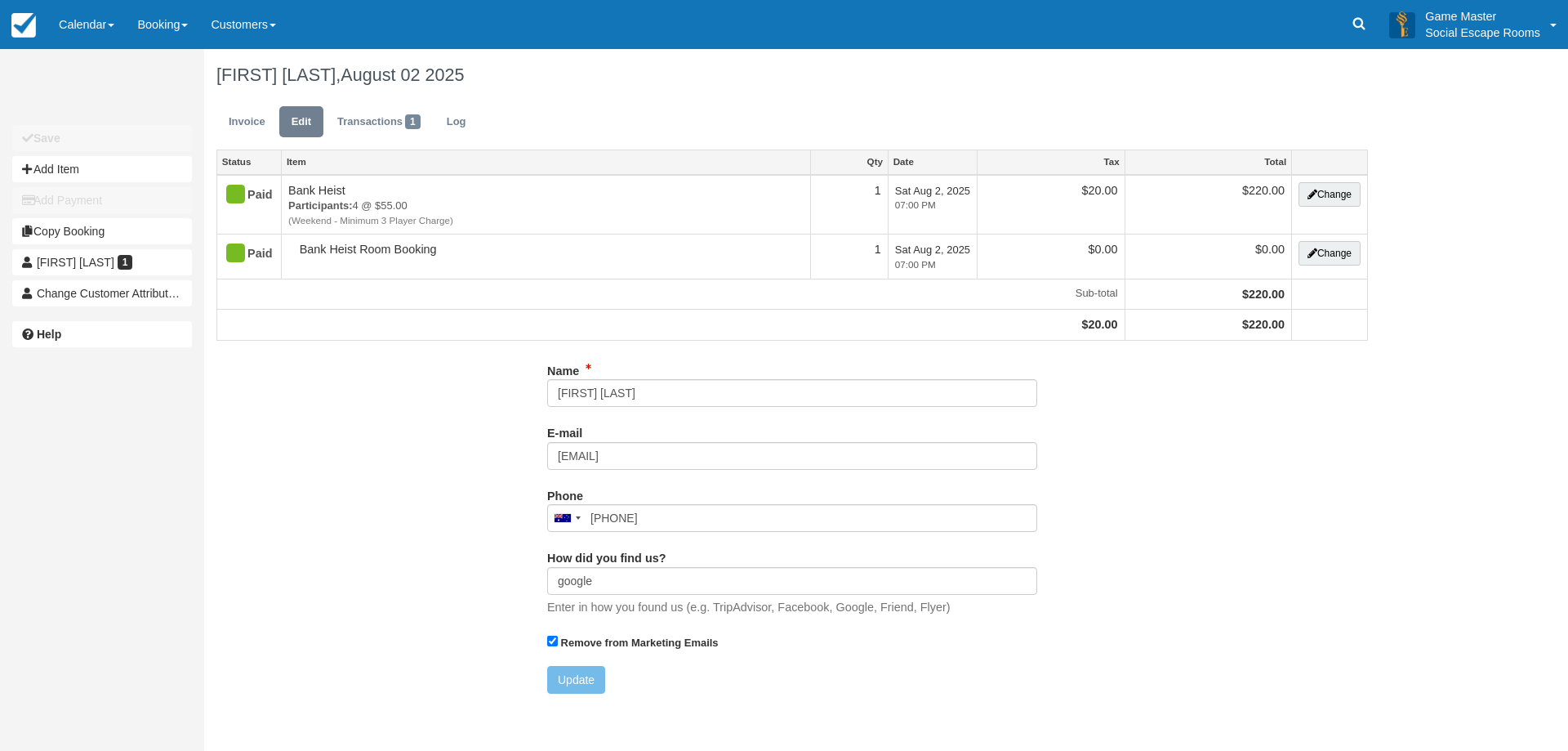 scroll, scrollTop: 0, scrollLeft: 0, axis: both 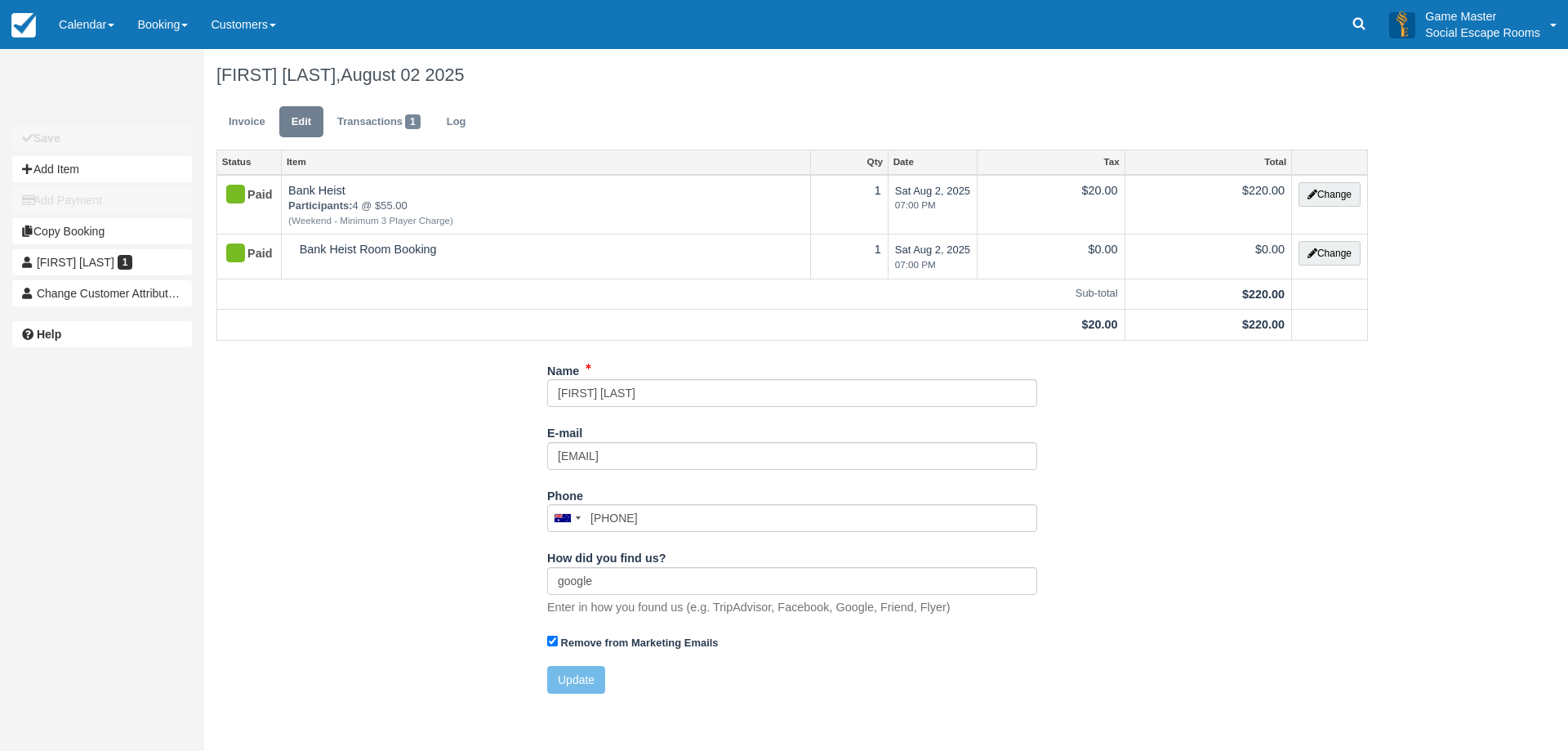 click on "Name
Giovanny Palacio
E-mail
giopalpi@gmail.com
Did you mean  ?
Phone
United States +1 Canada +1 United Kingdom +44 Afghanistan (‫افغانستان‬‎) +93 Albania (Shqipëri) +355 Algeria (‫الجزائر‬‎) +213 American Samoa +1684 Andorra +376 Angola +244 Anguilla +1264 Antigua and Barbuda +1268 Argentina +54 Armenia (Հայաստան) +374 Aruba +297 Australia +61 Austria (Österreich) +43 Azerbaijan (Azərbaycan) +994 Bahamas +1242 Bahrain (‫البحرين‬‎) +973 Bangladesh (বাংলাদেশ) +880 Barbados +1246 Belarus (Беларусь) +375 Belgium (België) +32 Belize +501 Benin (Bénin) +229 Bermuda +1441 Bhutan (འབྲུག) +975 Bolivia +591 +387 Botswana +267 Brazil (Brasil) +55 +246 +1284 +673" at bounding box center [792, 532] 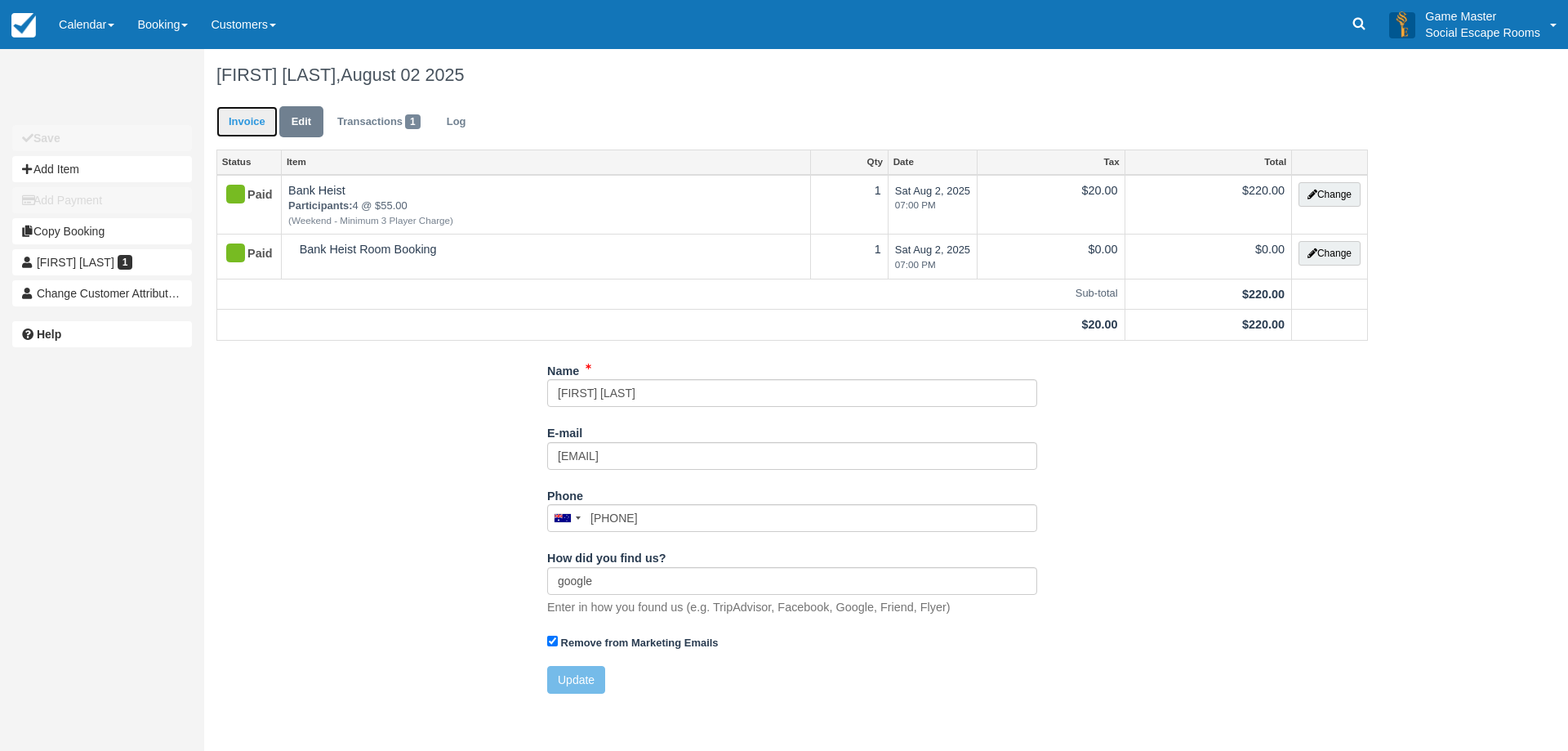click on "Invoice" at bounding box center [247, 122] 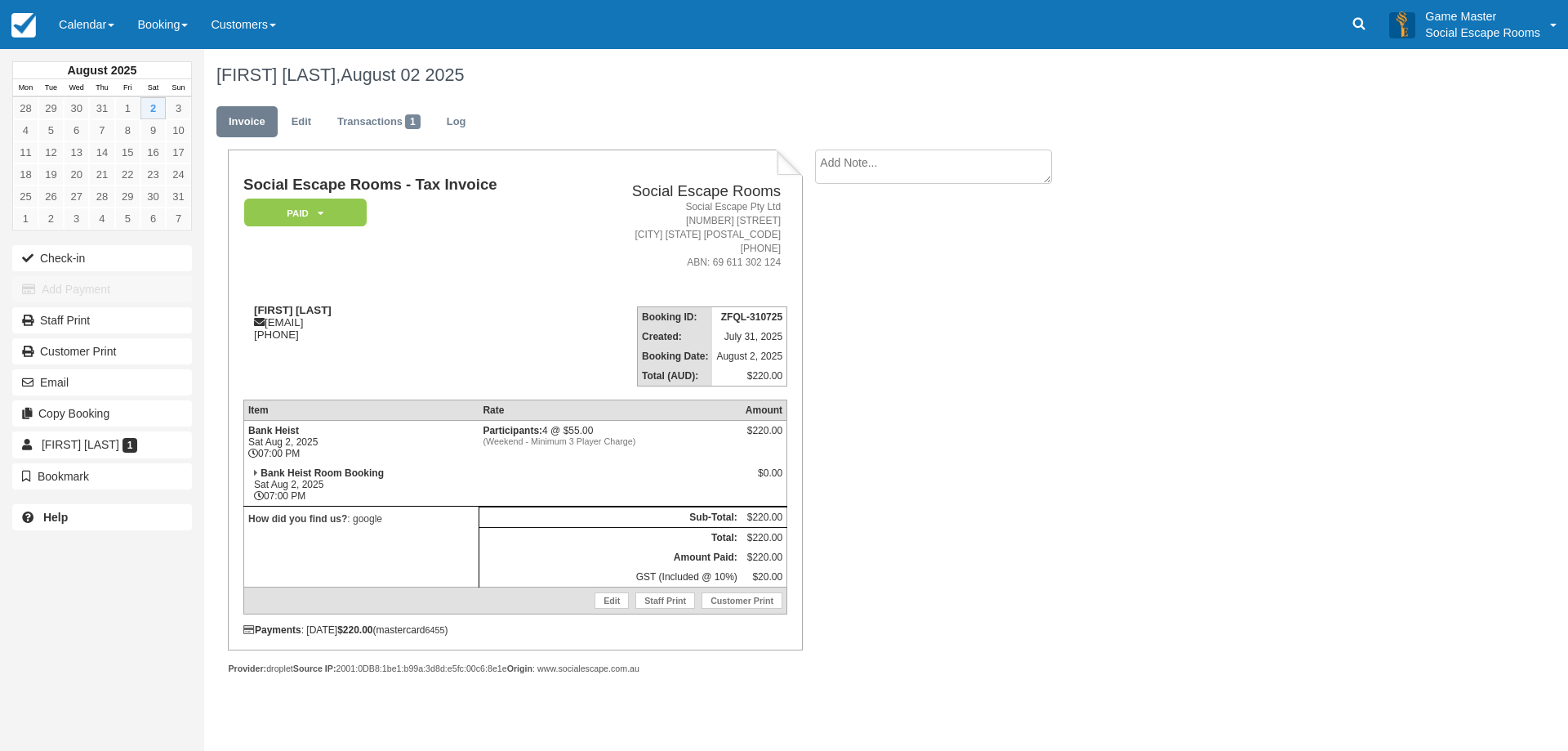 scroll, scrollTop: 0, scrollLeft: 0, axis: both 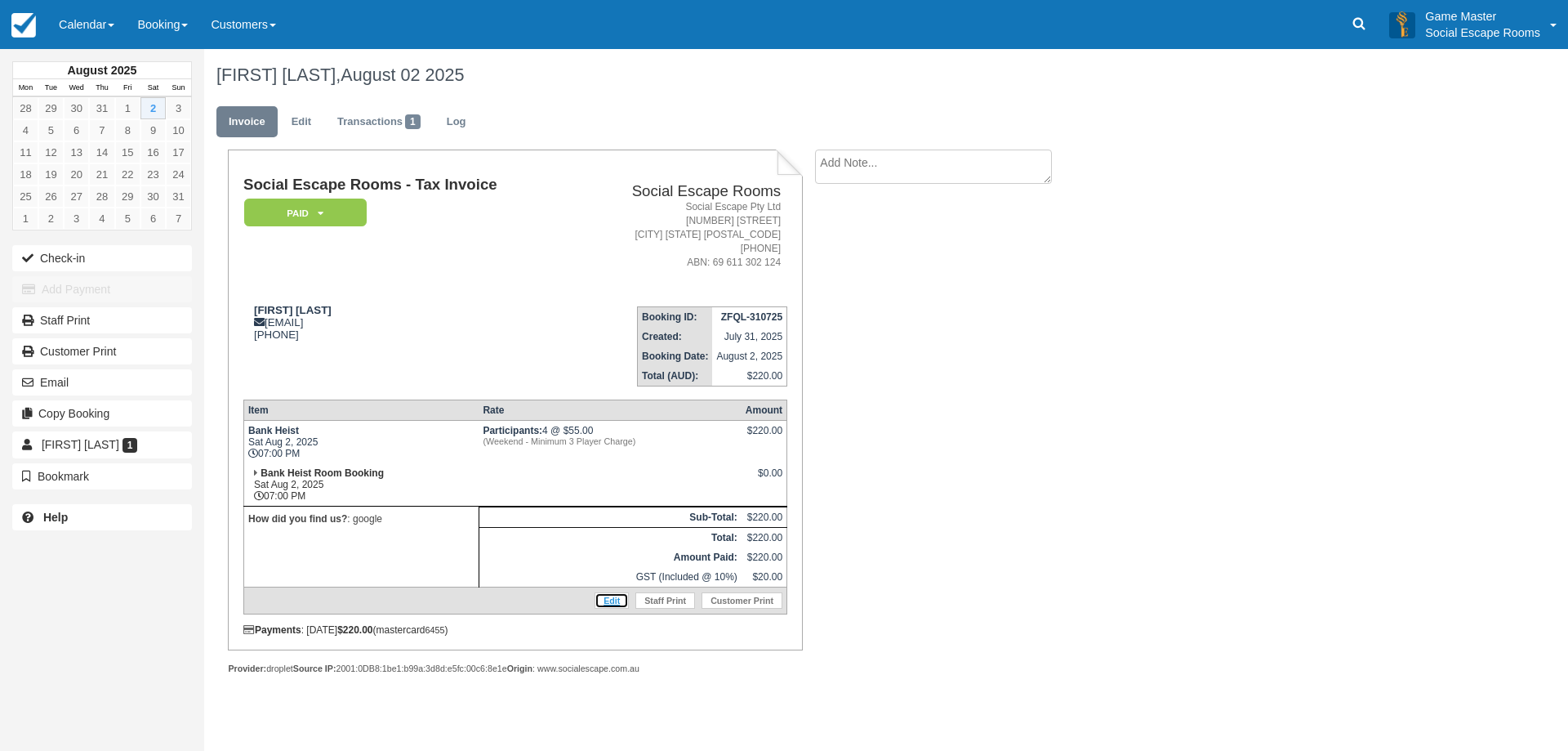 click on "Edit" at bounding box center [612, 601] 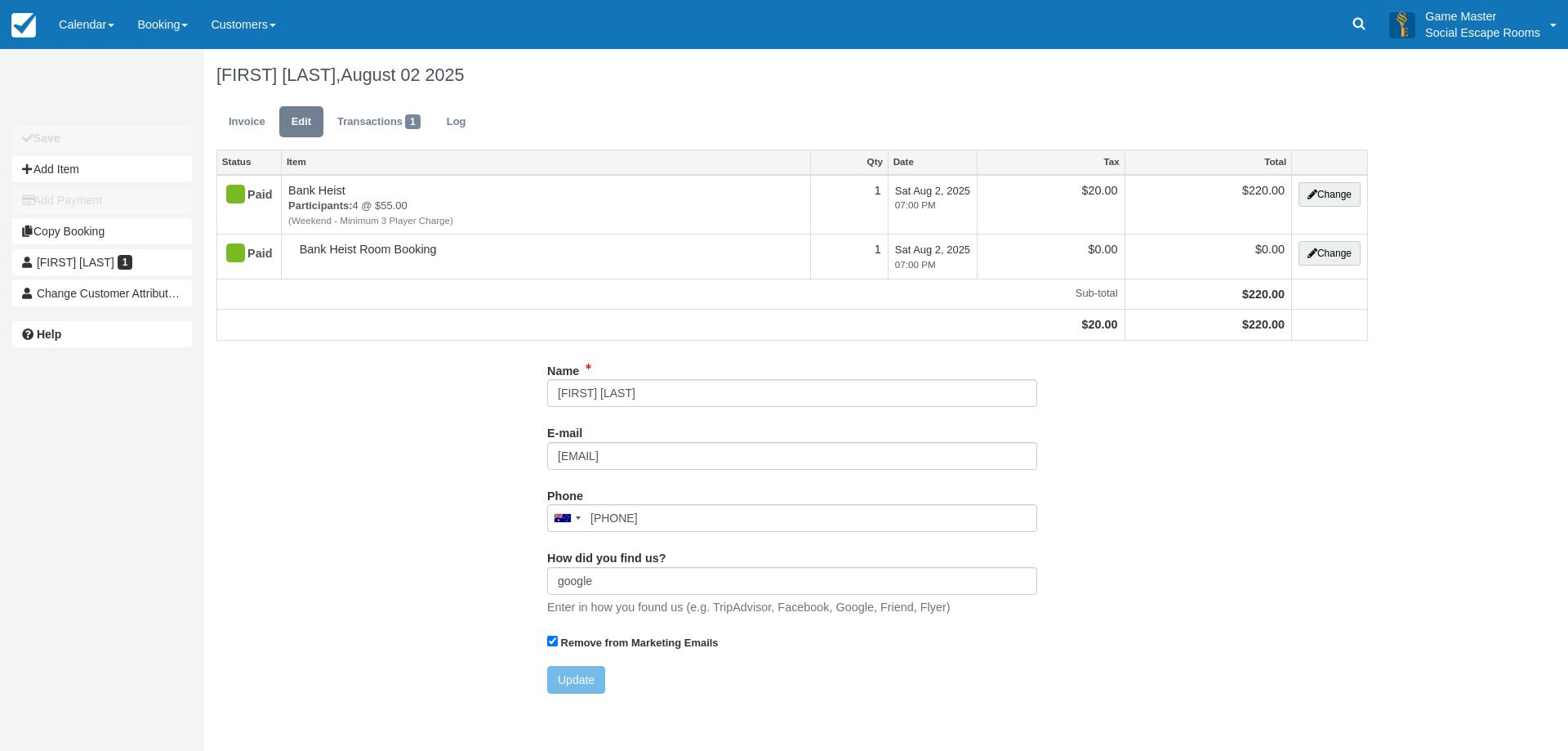 scroll, scrollTop: 0, scrollLeft: 0, axis: both 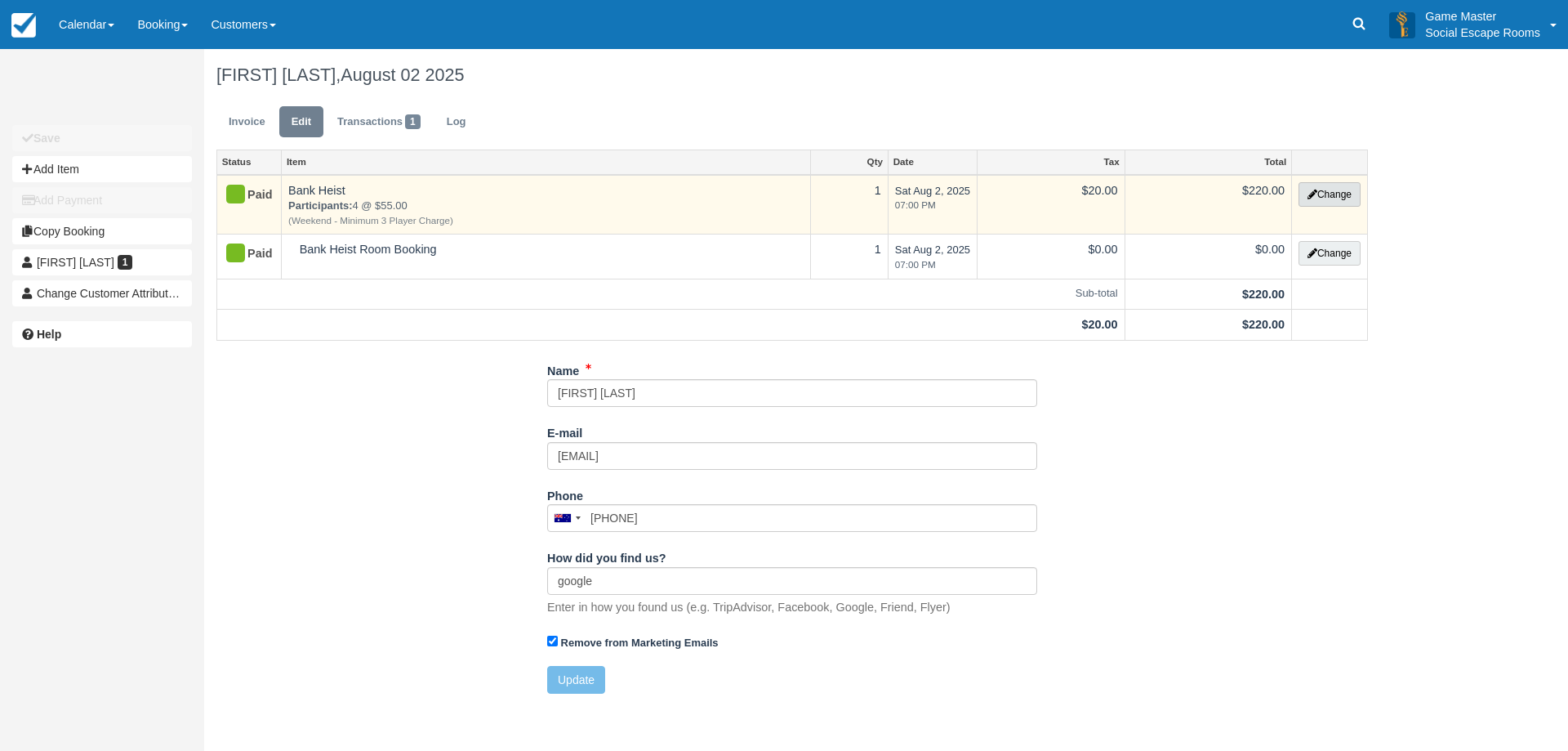 click on "Change" at bounding box center (1330, 194) 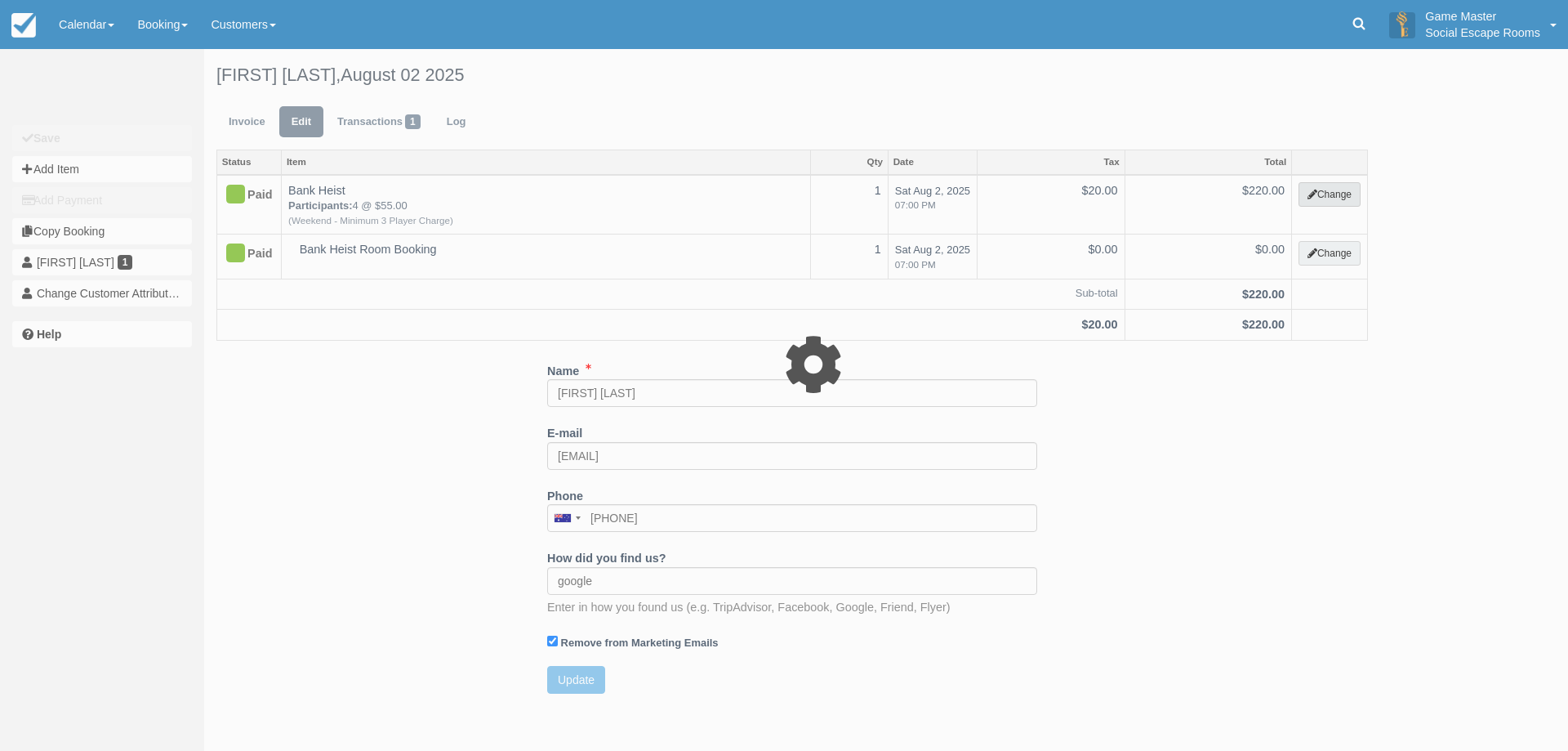 select on "2" 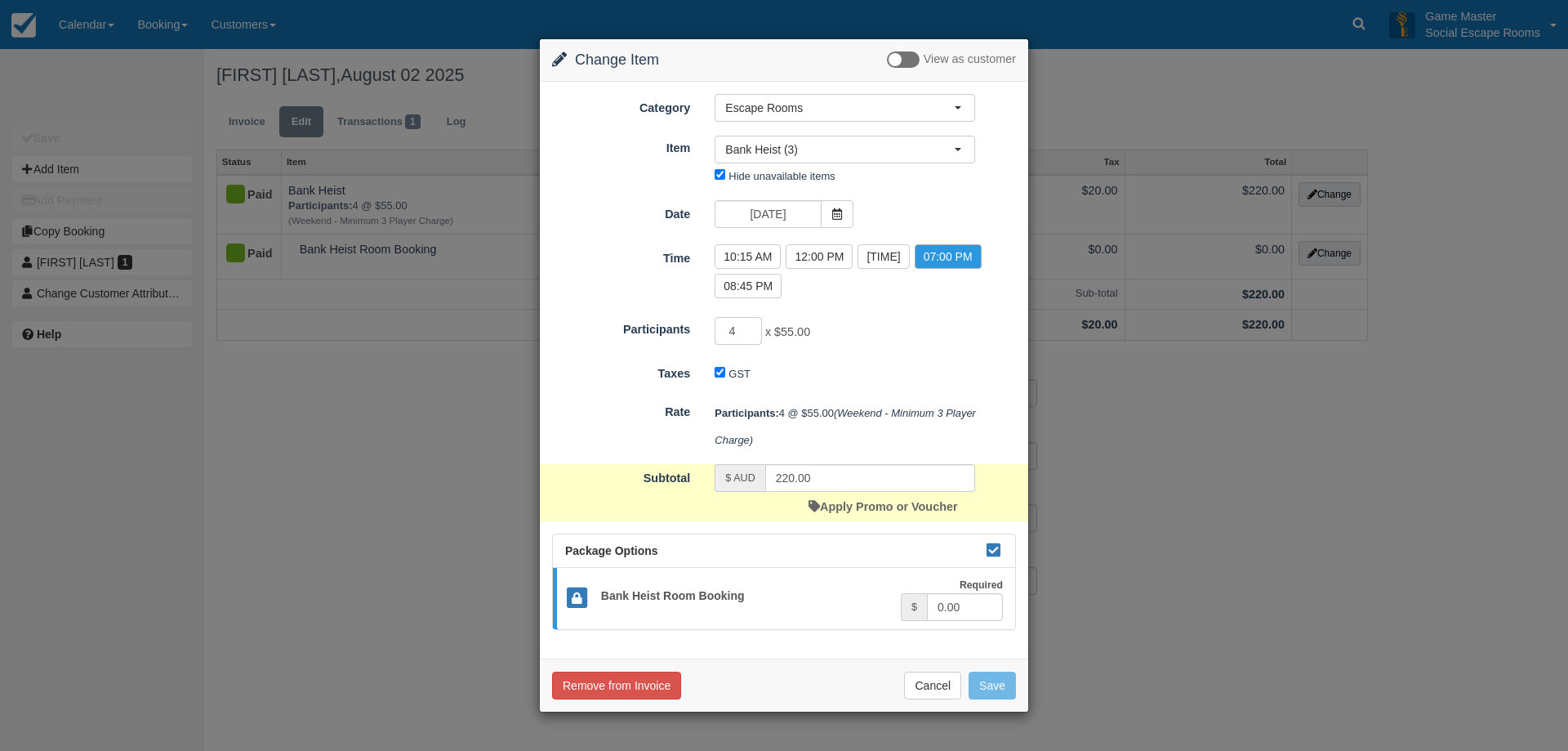 click on "Category
Escape Rooms   Merchandise Game Resources Staff Resources Escape Rooms Gift Certificates Portable Escape Room Game Beta Testing
Merchandise Game Resources Staff Resources Escape Rooms Gift Certificates Portable Escape Room Game Beta Testing
Item
Nothing selected
Bank Heist (3)   Paris Escape (3) Baker Street Mystery (3) Bellamys Booty (3) Ransom (3) Bank Heist (3) Paris Escape (custom) Baker Street Mystery (custom) Bellamys Booty (custom) Ransom (Custom) Bank Heist (custom) Paris Escape (3) Baker Street Mystery (3) Bellamys Booty (3) Ransom (3) Bank Heist (3) Paris Escape (custom) Baker Street Mystery (custom) Bellamys Booty (custom) Ransom (Custom) Bank Heist (custom)
Hide unavailable items
Date [DATE] Time 10:15 AM 12:00 PM 01:45 PM 03:30 PM 4" at bounding box center [784, 362] 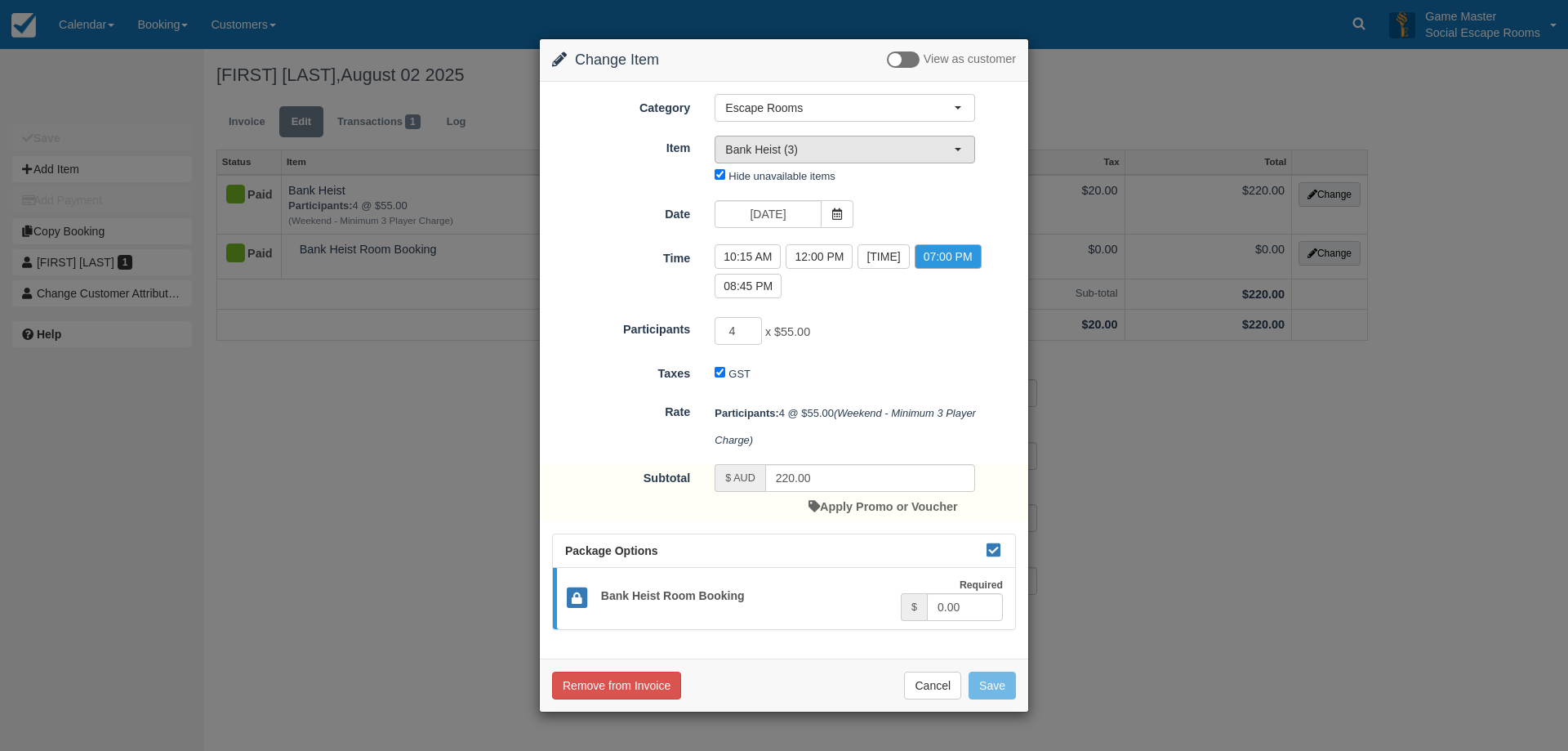 click on "Bank Heist (3)" at bounding box center [840, 150] 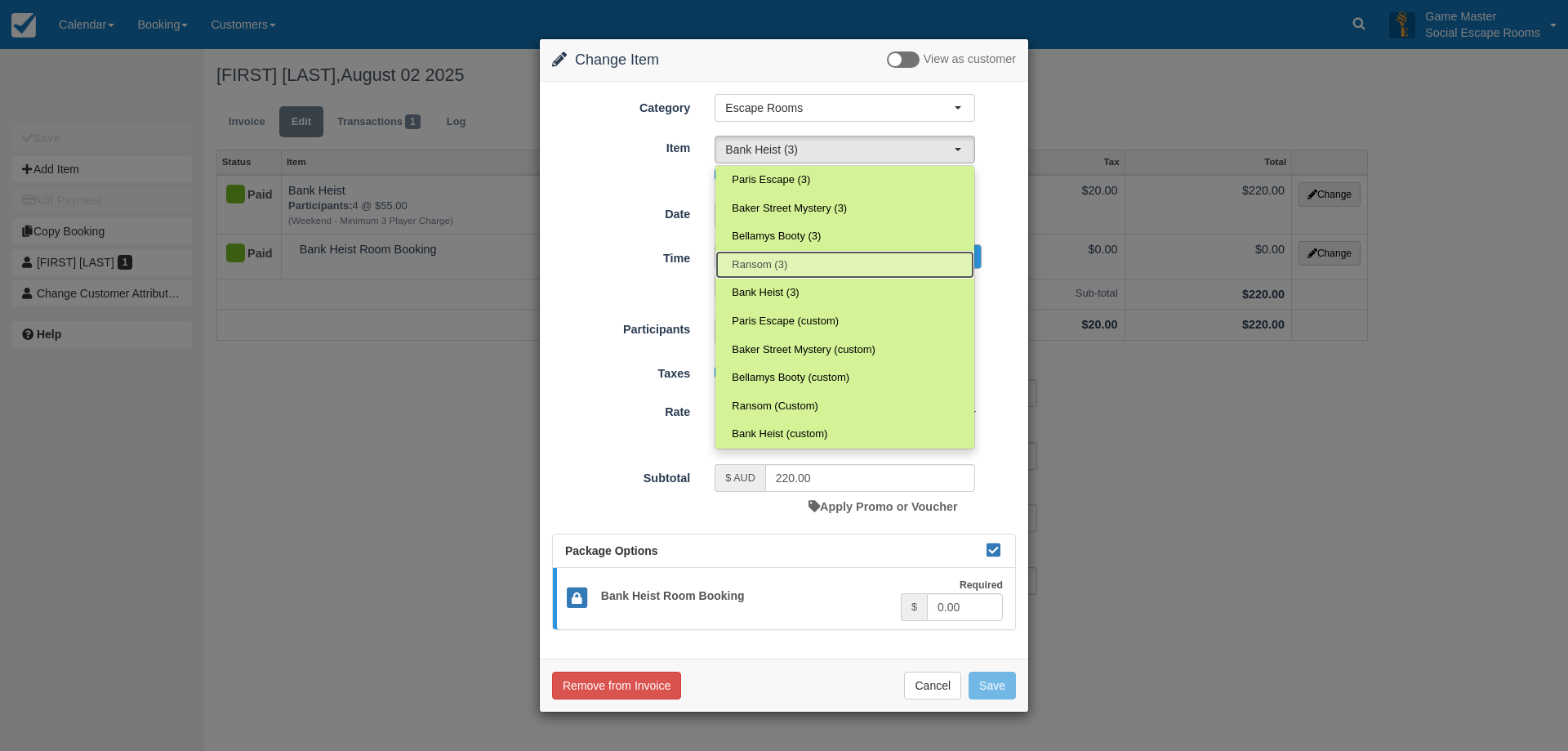 click on "Ransom (3)" at bounding box center (844, 265) 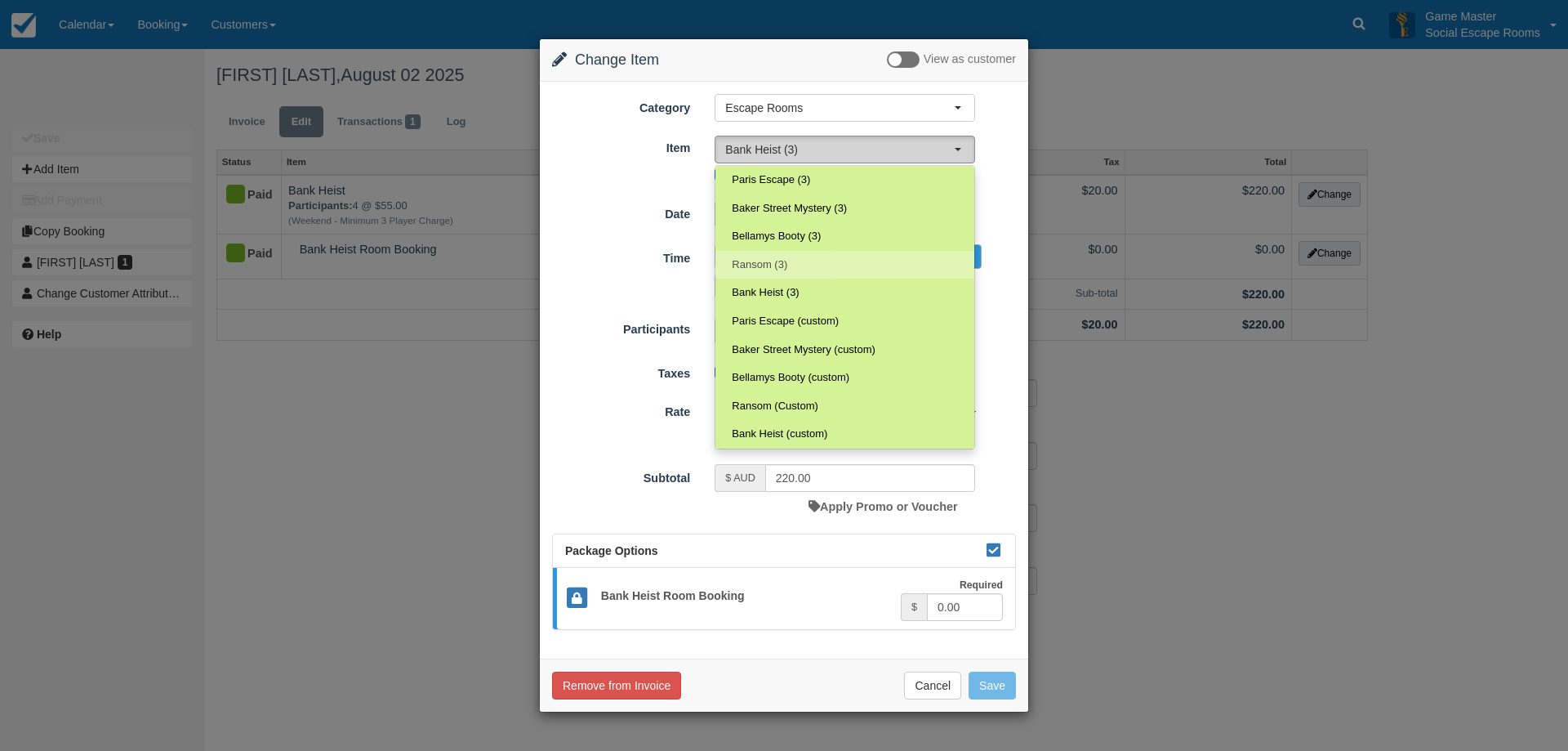 select on "31" 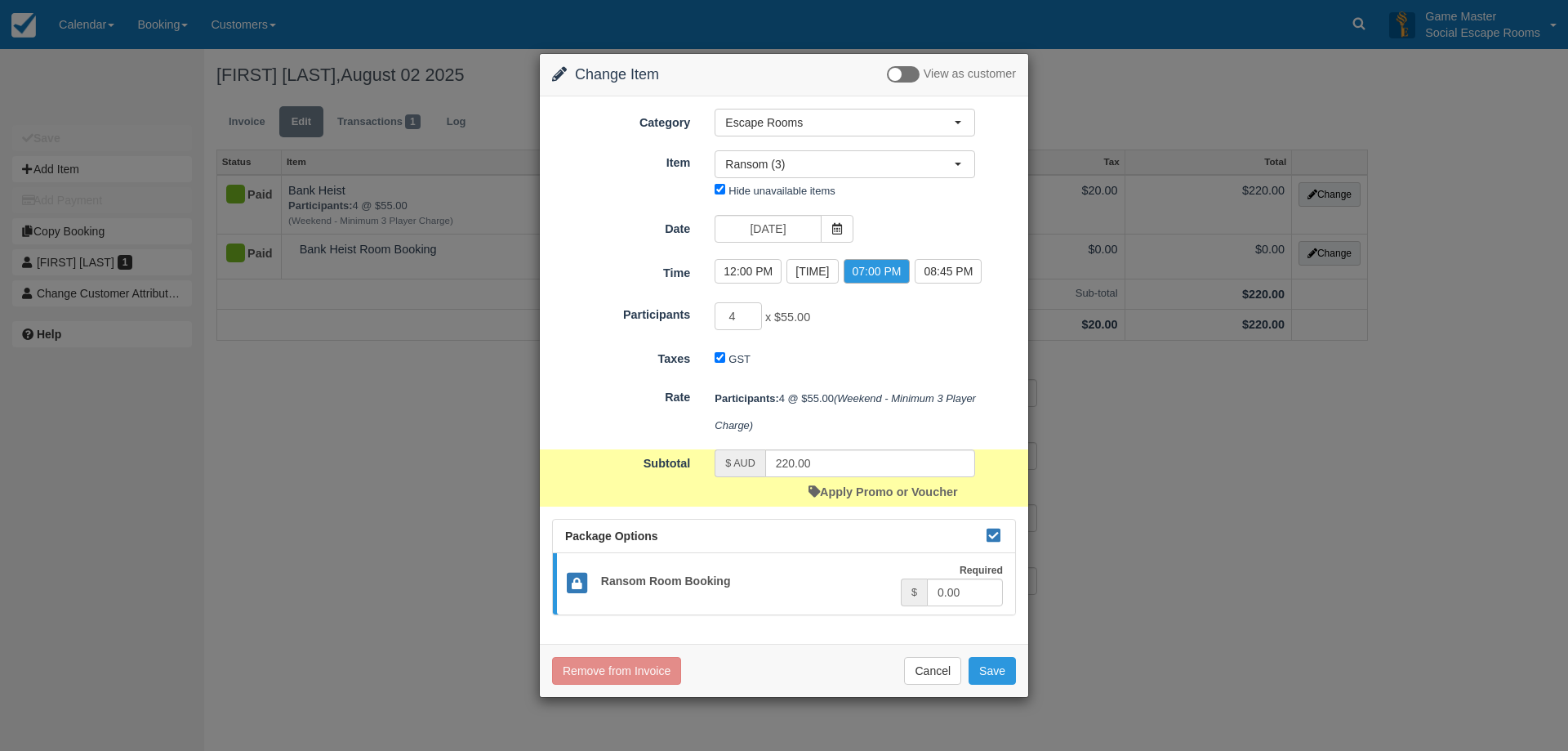 click on "Category
Escape Rooms   Merchandise Game Resources Staff Resources Escape Rooms Gift Certificates Portable Escape Room Game Beta Testing
Merchandise Game Resources Staff Resources Escape Rooms Gift Certificates Portable Escape Room Game Beta Testing
Item
Nothing selected
Ransom (3)   Paris Escape (3) Baker Street Mystery (3) Bellamys Booty (3) Ransom (3) Bank Heist (3) Paris Escape (custom) Baker Street Mystery (custom) Bellamys Booty (custom) Ransom (Custom) Bank Heist (custom) Paris Escape (3) Baker Street Mystery (3) Bellamys Booty (3) Ransom (3) Bank Heist (3) Paris Escape (custom) Baker Street Mystery (custom) Bellamys Booty (custom) Ransom (Custom) Bank Heist (custom)
Hide unavailable items
Date 02/08/2025 Time 10:15 AM 12:00 PM 01:45 PM 03:30 PM 4" at bounding box center (784, 362) 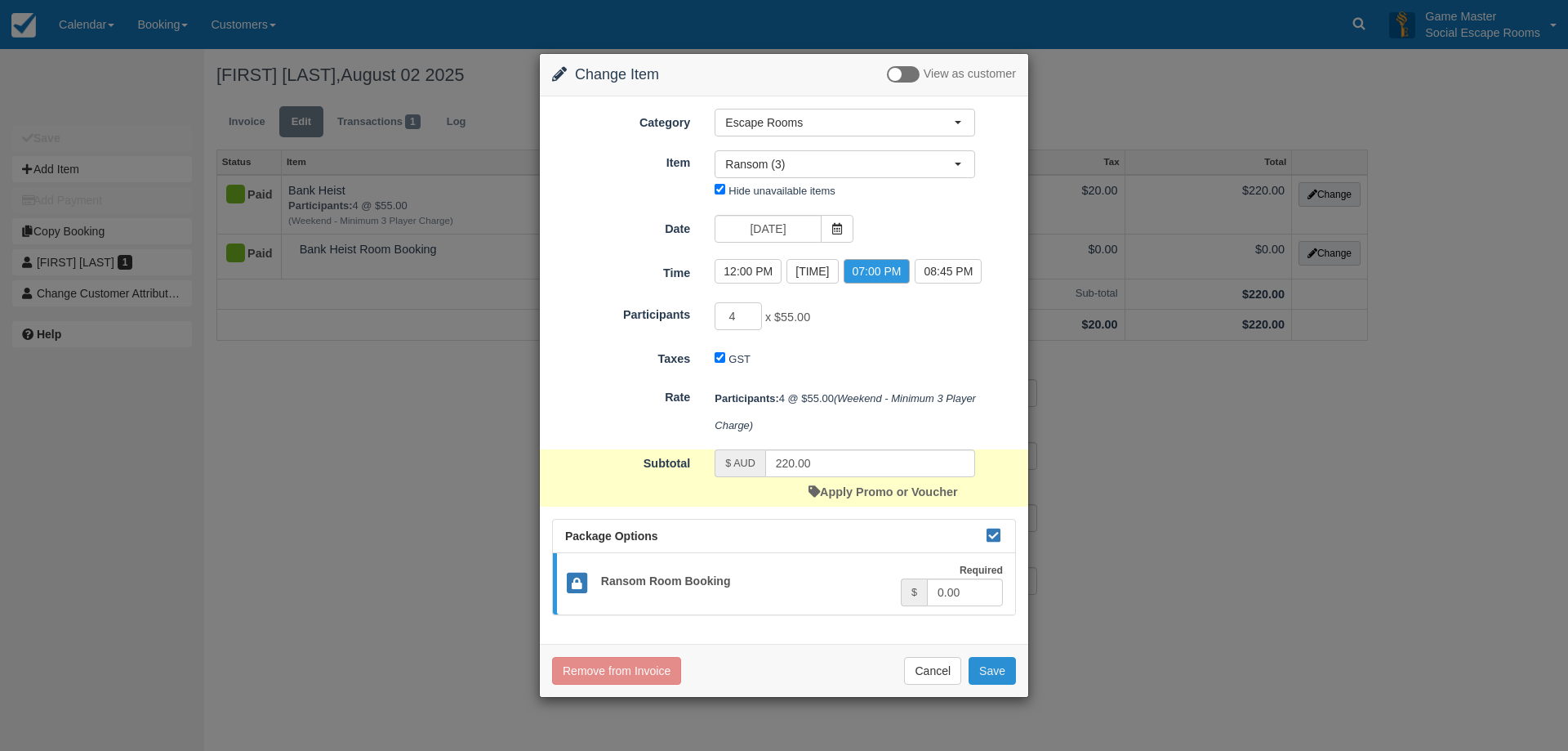 click on "Save" at bounding box center [992, 671] 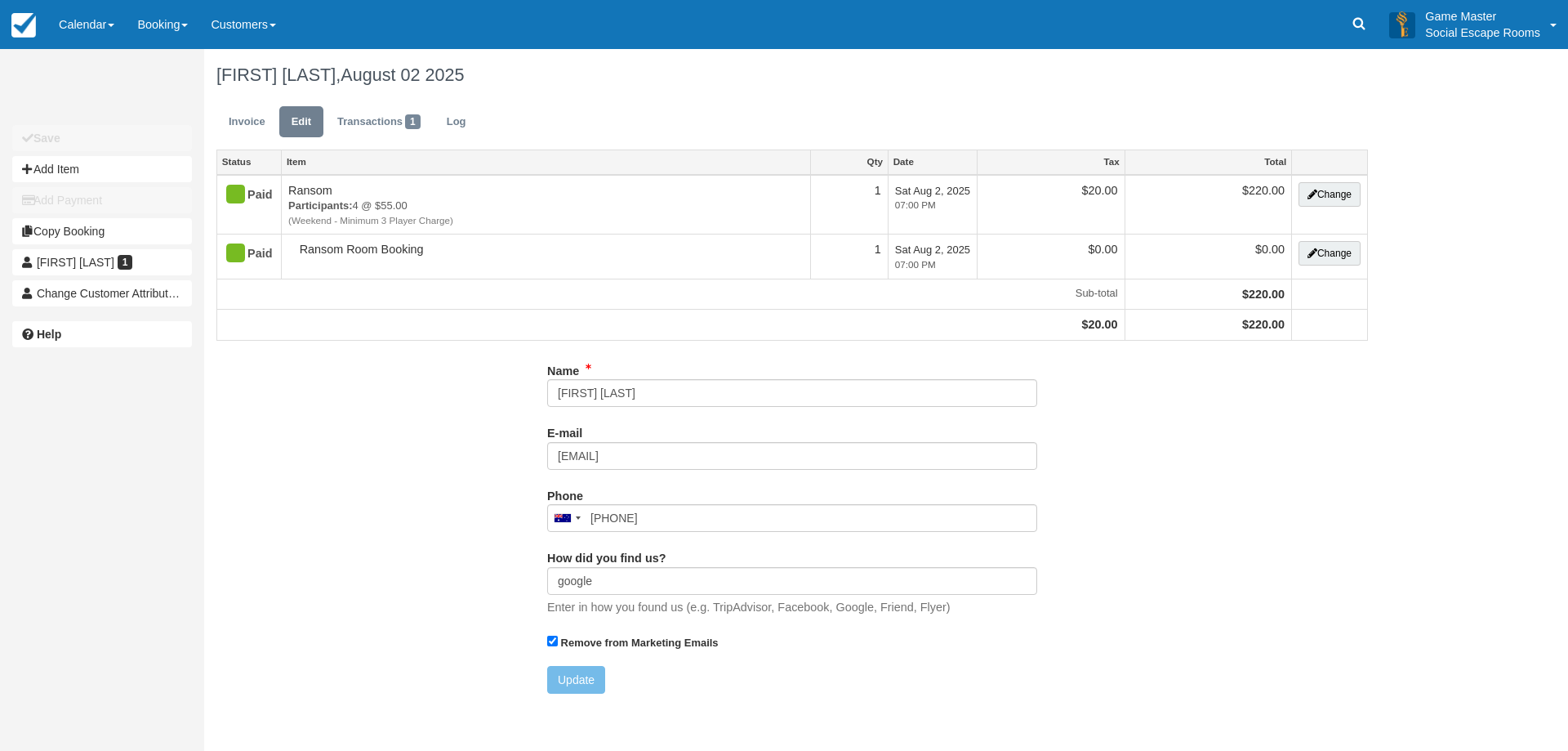 scroll, scrollTop: 0, scrollLeft: 0, axis: both 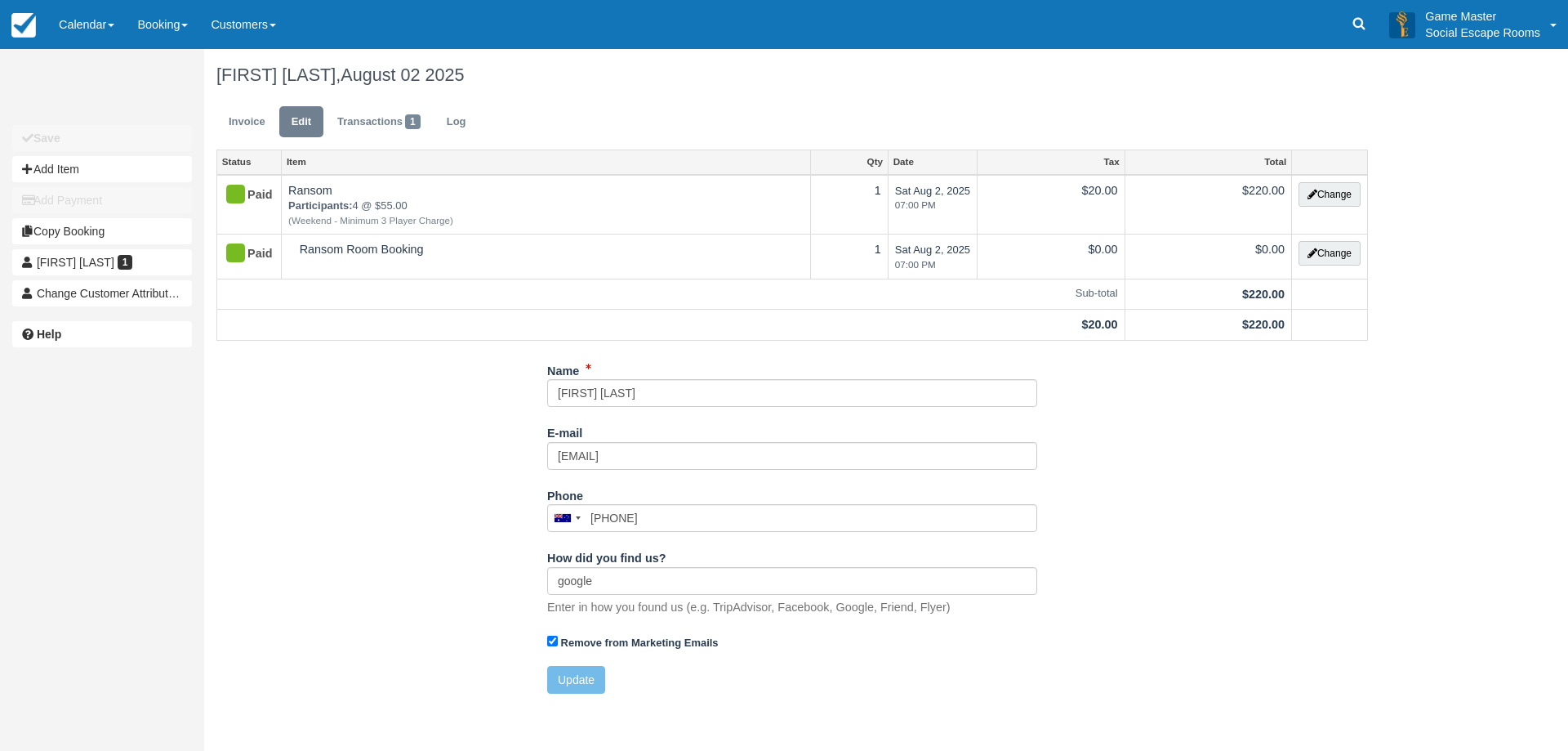 click on "Name
Giovanny Palacio
E-mail
giopalpi@gmail.com
Did you mean  ?
Phone
United States +1 Canada +1 United Kingdom +44 Afghanistan (‫افغانستان‬‎) +93 Albania (Shqipëri) +355 Algeria (‫الجزائر‬‎) +213 American Samoa +1684 Andorra +376 Angola +244 Anguilla +1264 Antigua and Barbuda +1268 Argentina +54 Armenia (Հայաստան) +374 Aruba +297 Australia +61 Austria (Österreich) +43 Azerbaijan (Azərbaycan) +994 Bahamas +1242 Bahrain (‫البحرين‬‎) +973 Bangladesh (বাংলাদেশ) +880 Barbados +1246 Belarus (Беларусь) +375 Belgium (België) +32 Belize +501 Benin (Bénin) +229 Bermuda +1441 Bhutan (འབྲུག) +975 Bolivia +591 +387 Botswana +267 Brazil (Brasil) +55 +246 +1284 +673" at bounding box center [792, 532] 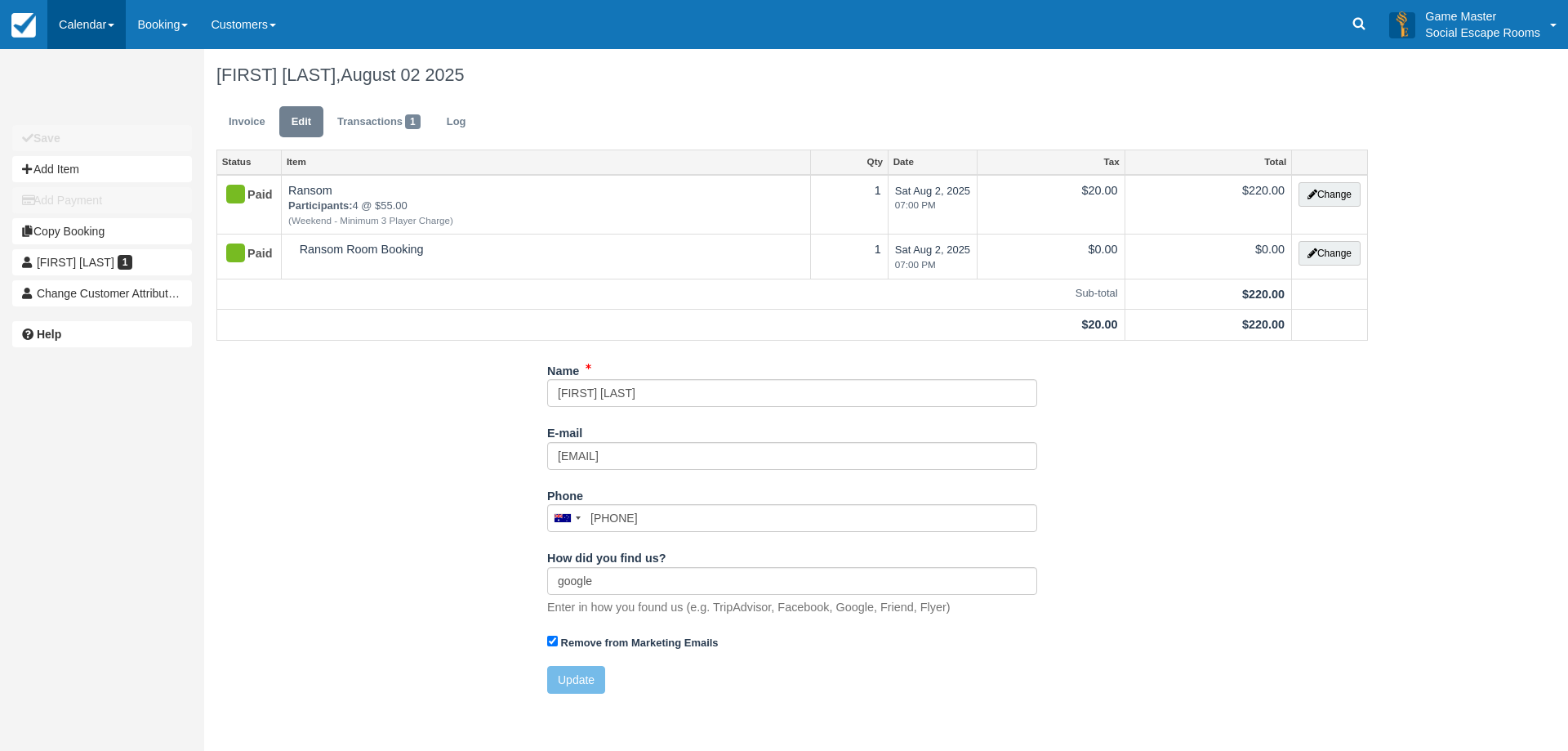 click at bounding box center [111, 25] 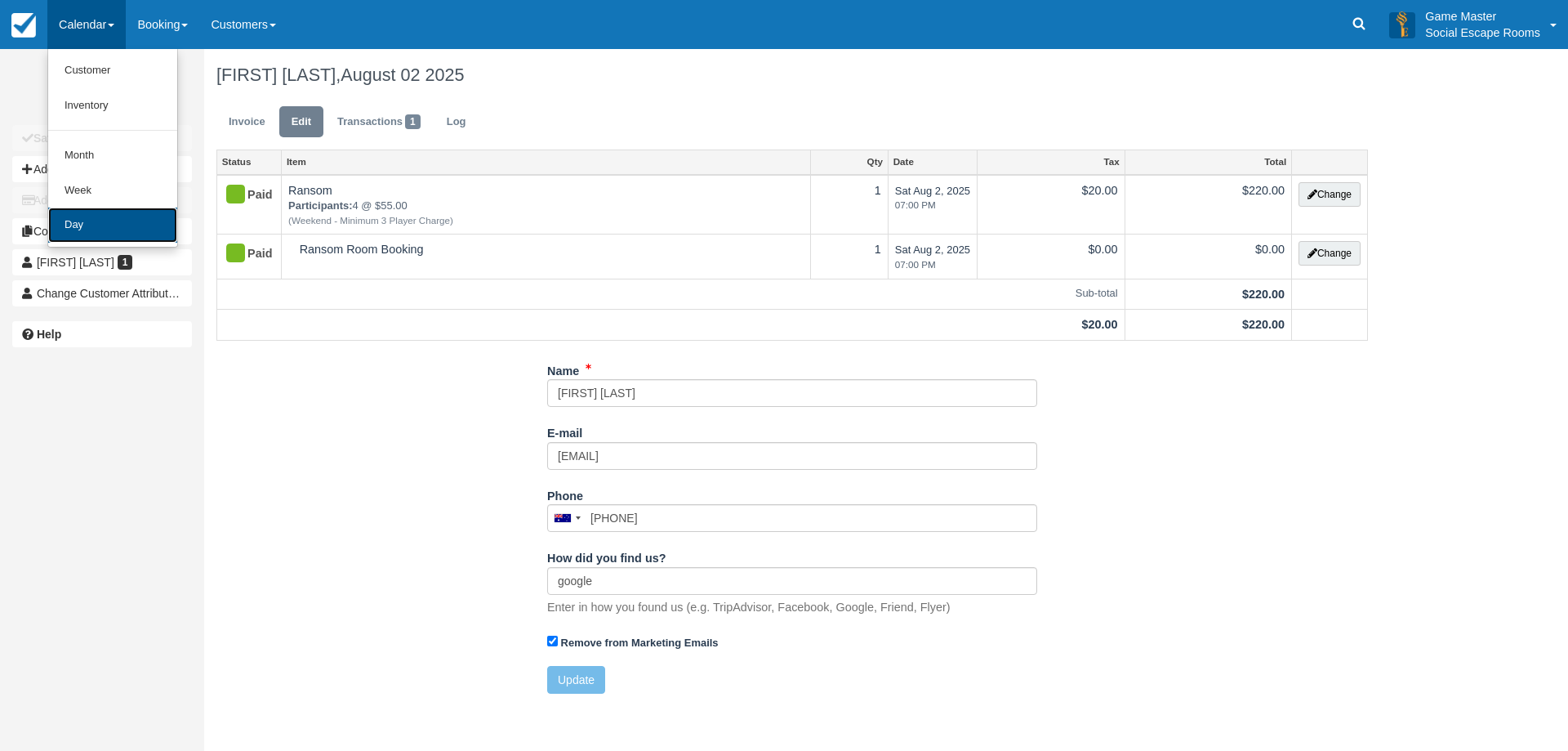 click on "Day" at bounding box center (113, 225) 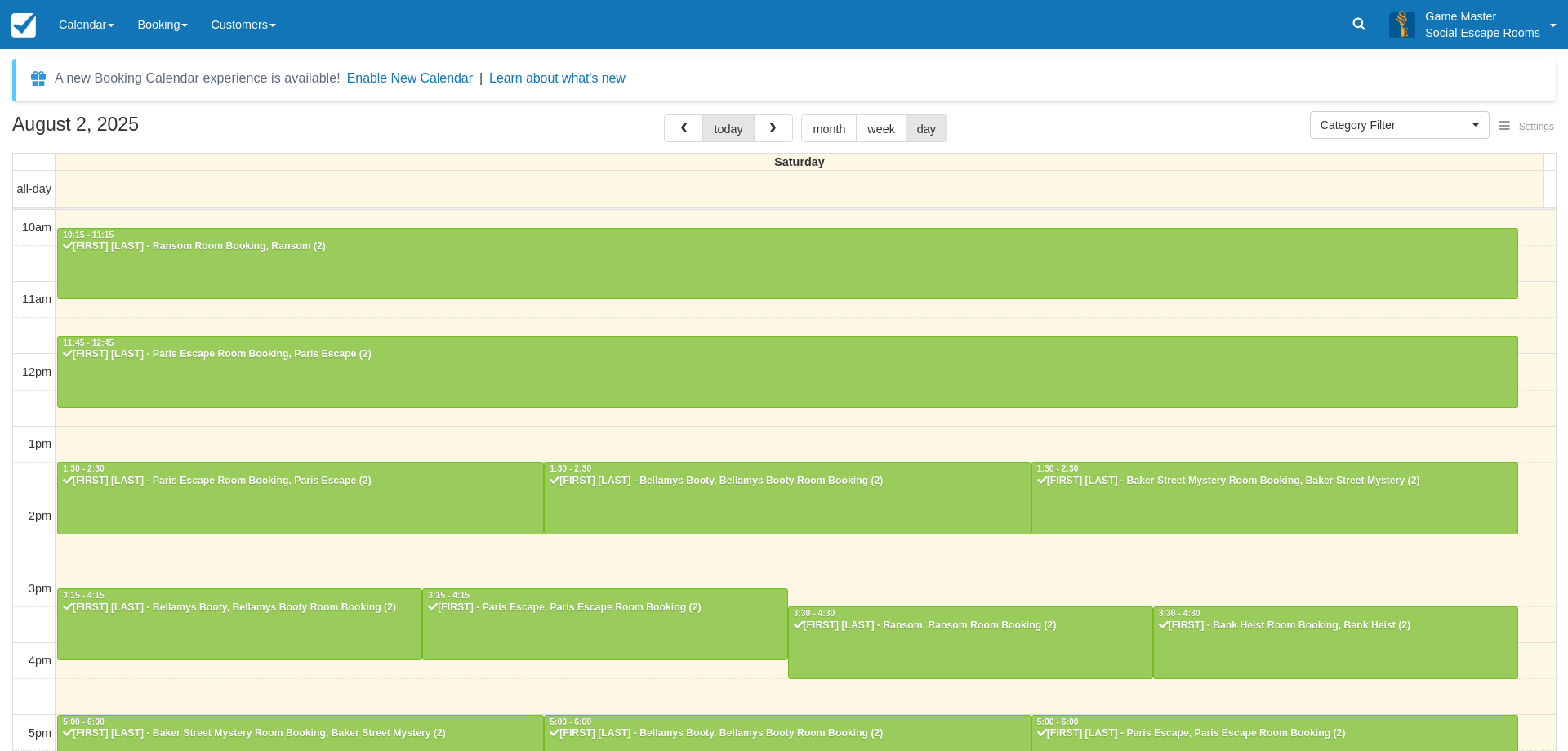 select 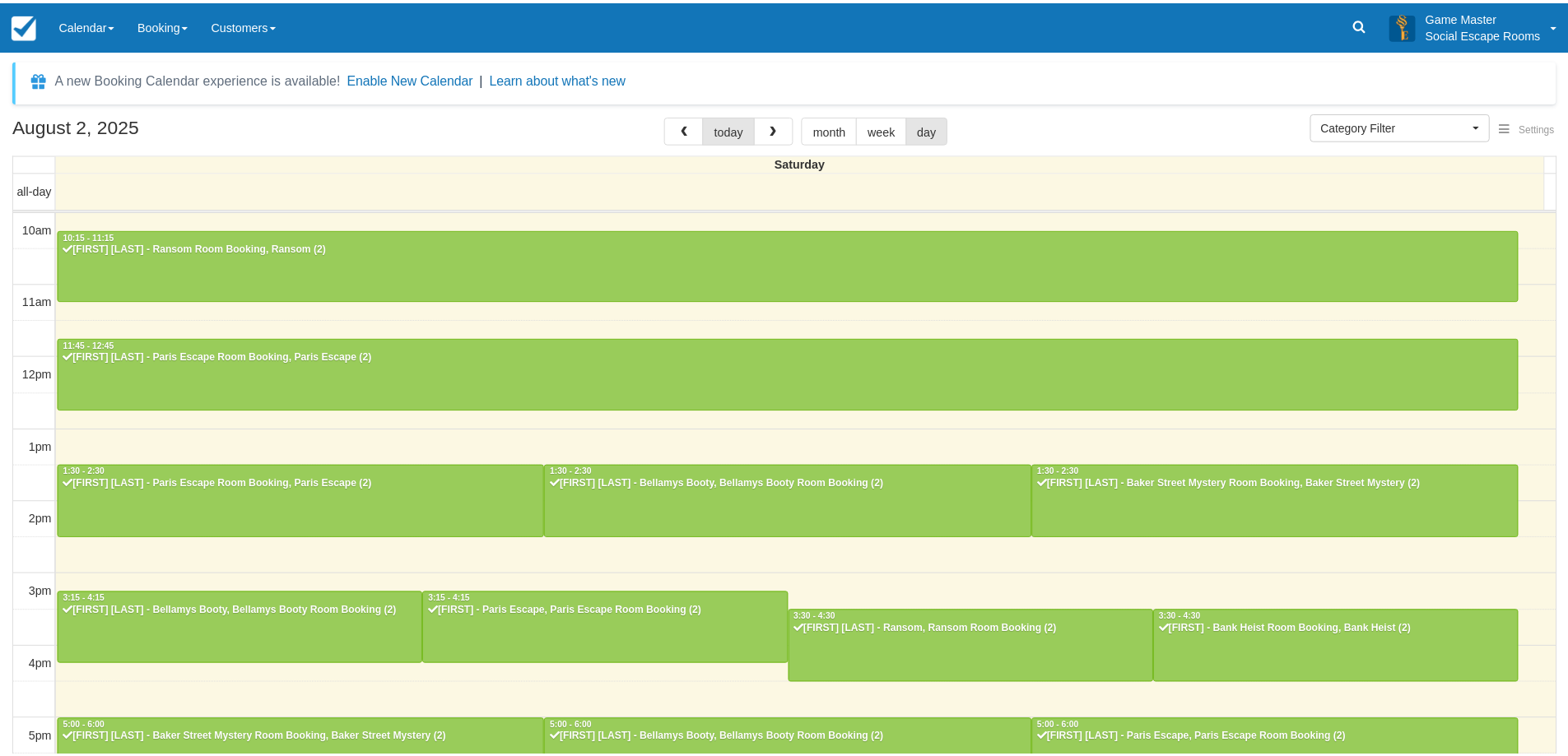 scroll, scrollTop: 0, scrollLeft: 0, axis: both 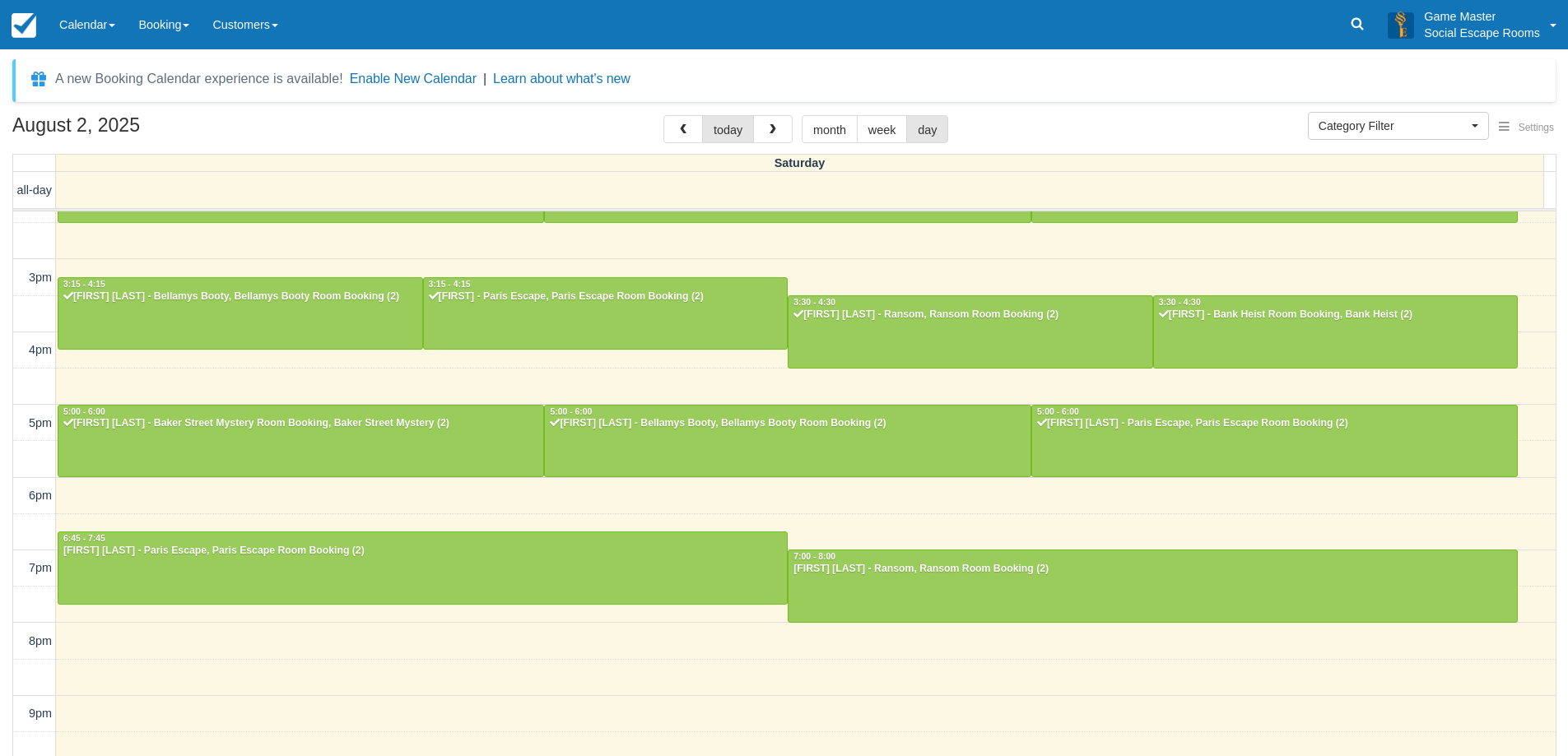 click on "[MONTH] [DAY], [YEAR] today month week day" at bounding box center (784, 132) 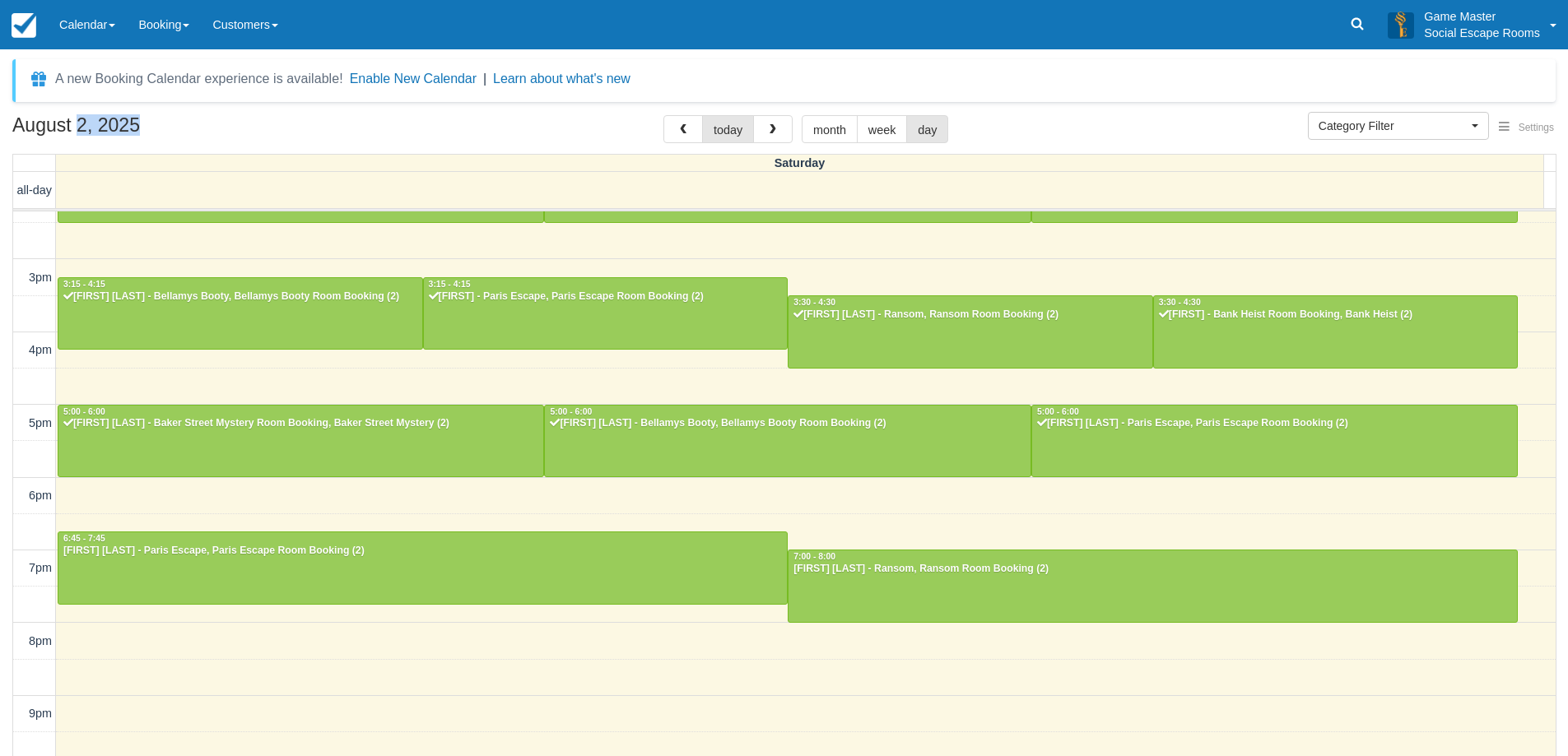 drag, startPoint x: 151, startPoint y: 128, endPoint x: 114, endPoint y: 130, distance: 37.05401 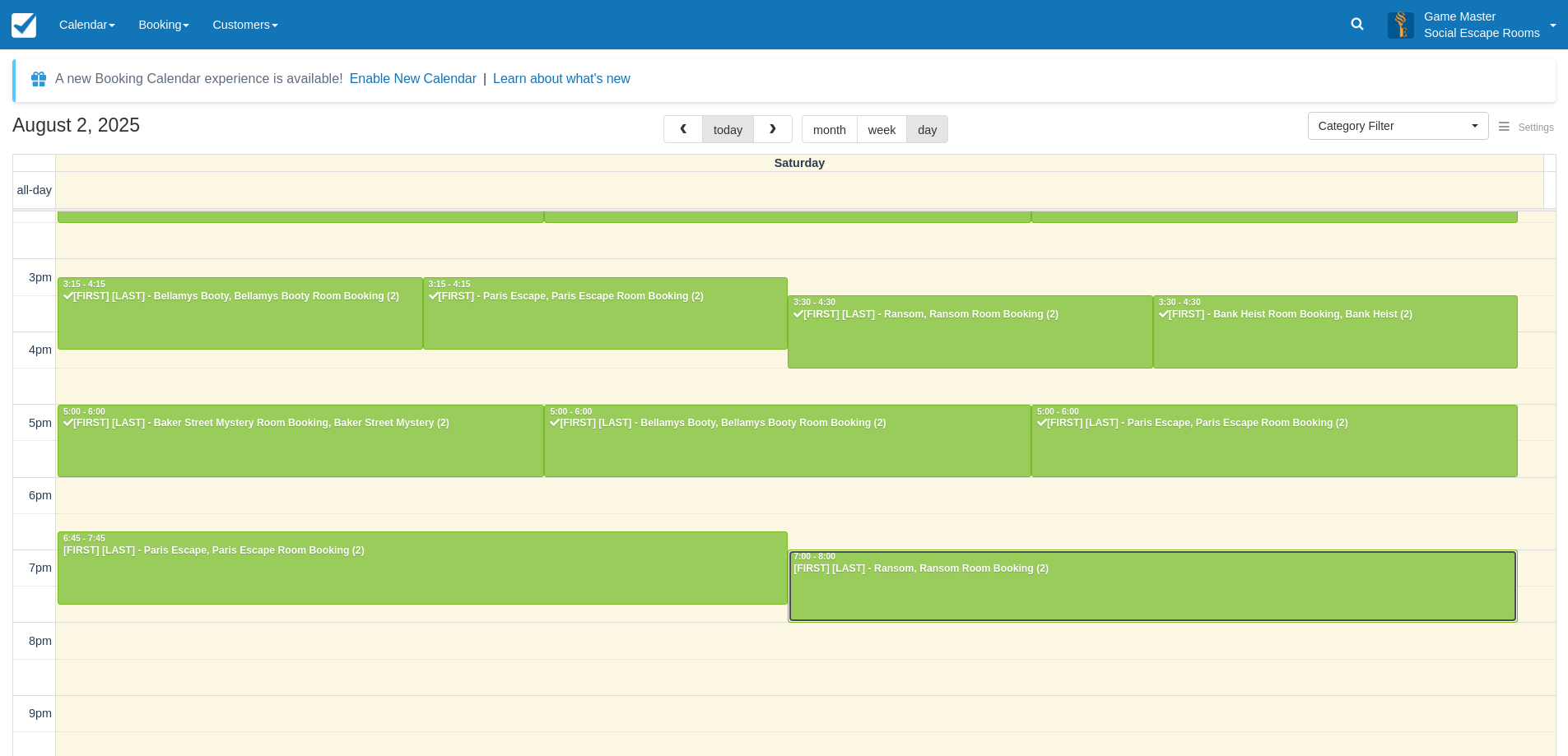 click on "Giovanny Palacio - Ransom, Ransom Room Booking (2)" at bounding box center (1152, 569) 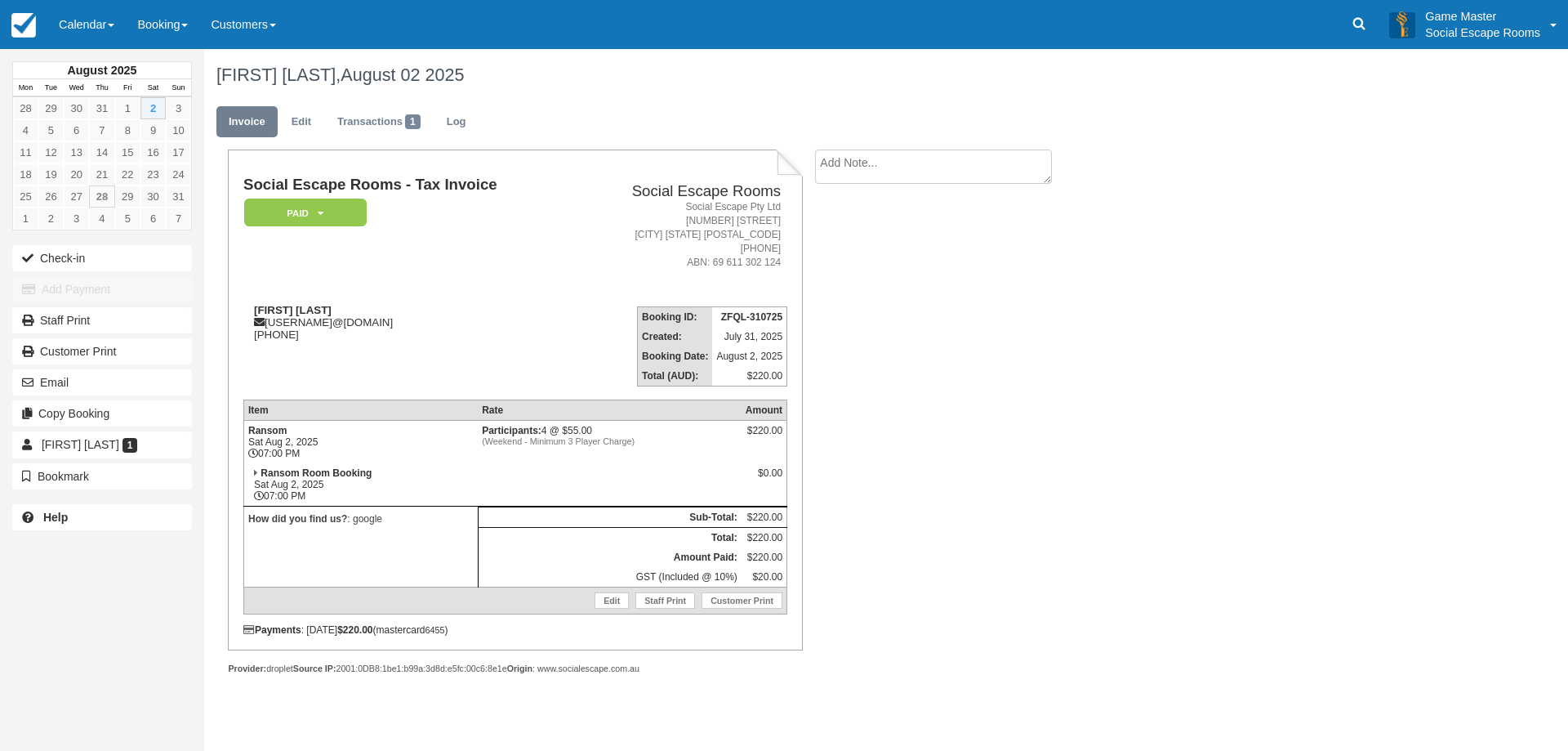 scroll, scrollTop: 0, scrollLeft: 0, axis: both 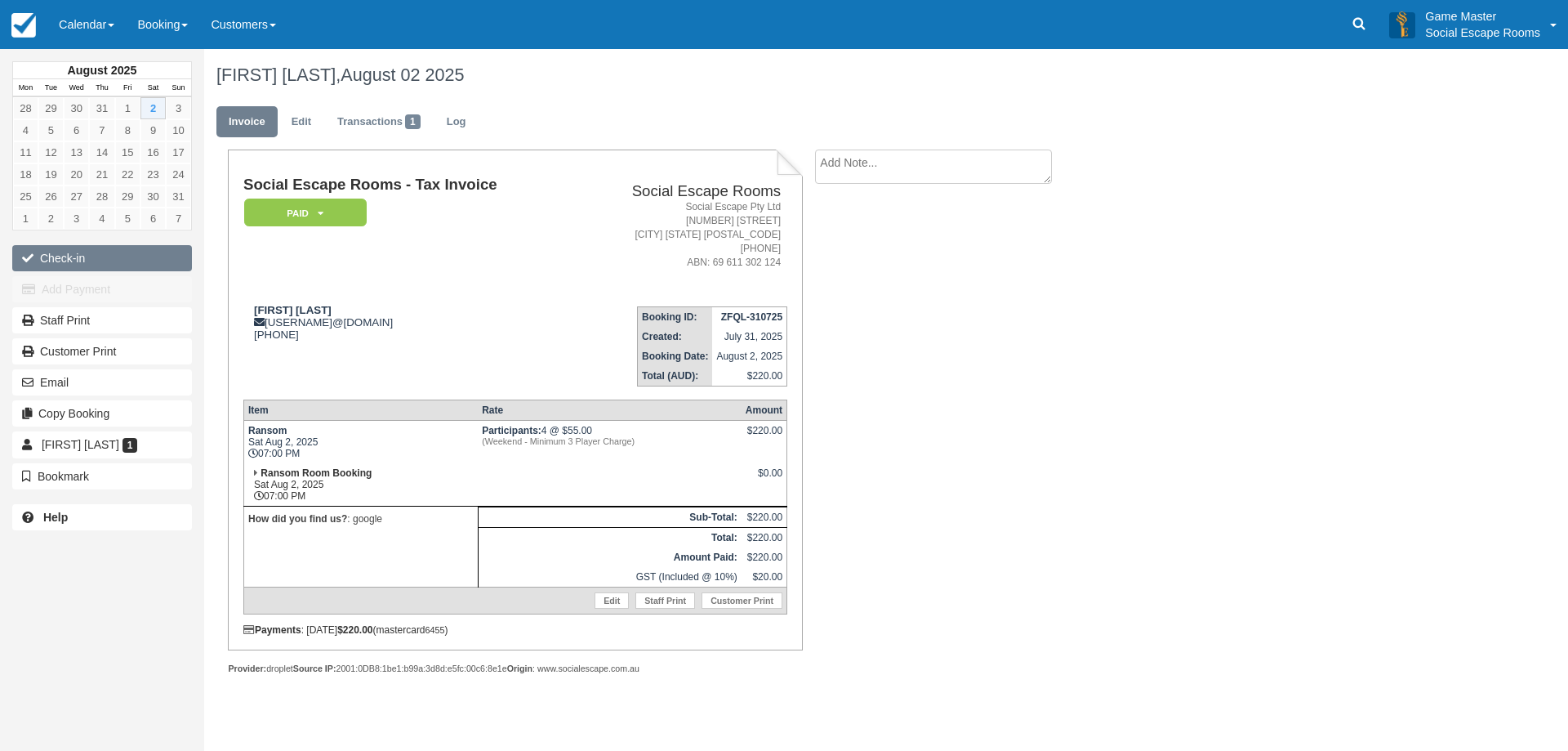 click on "Check-in" at bounding box center [102, 258] 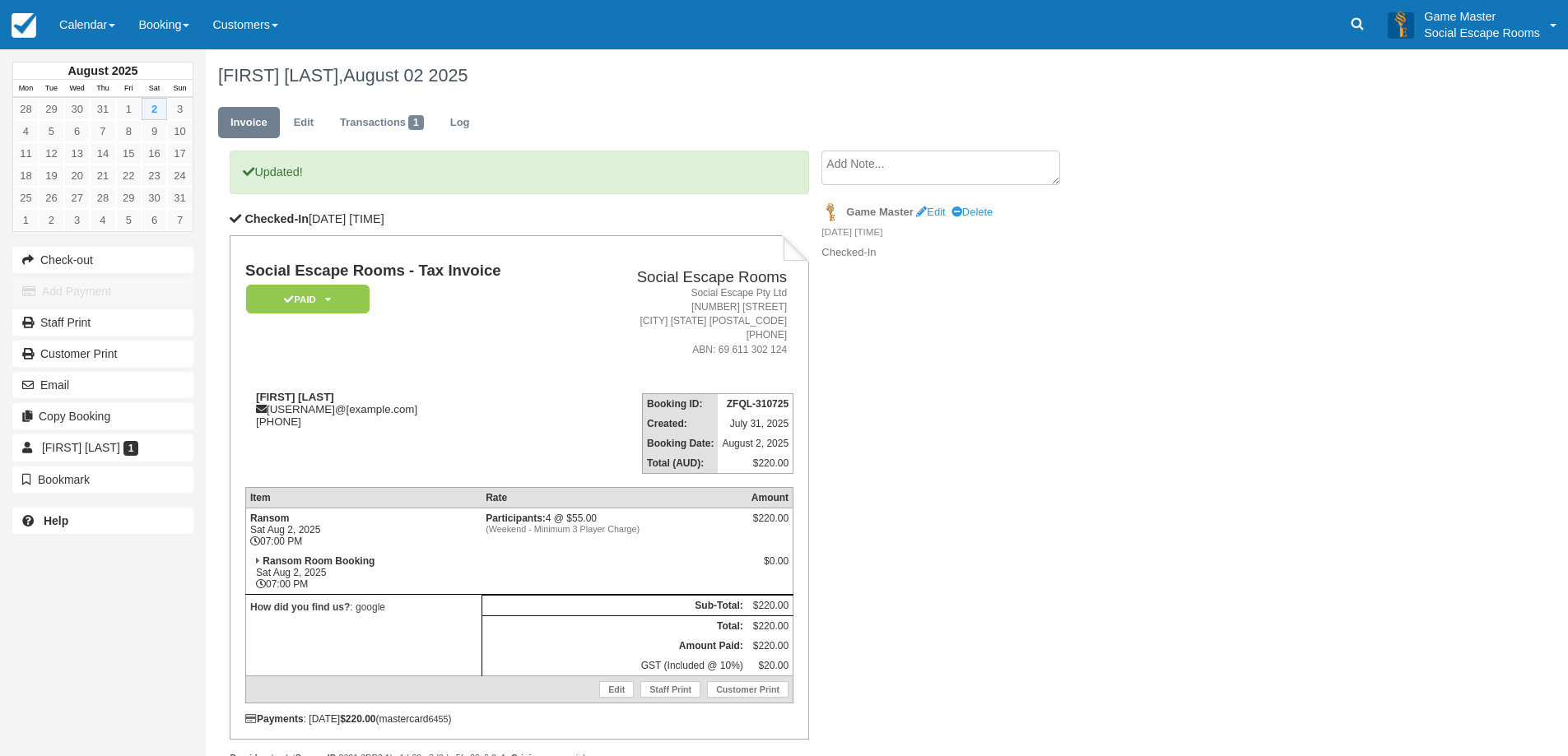 scroll, scrollTop: 0, scrollLeft: 0, axis: both 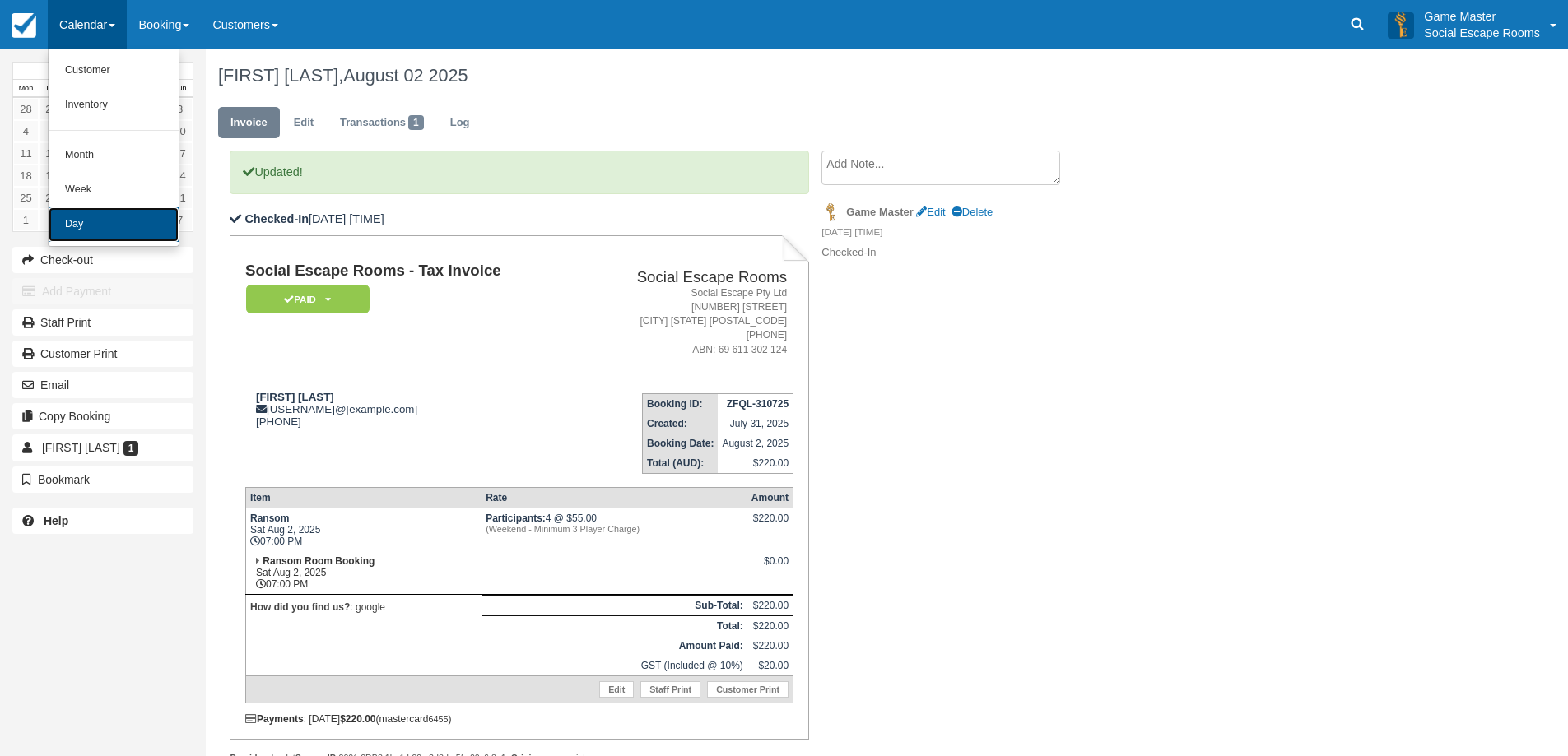 click on "Day" at bounding box center (114, 225) 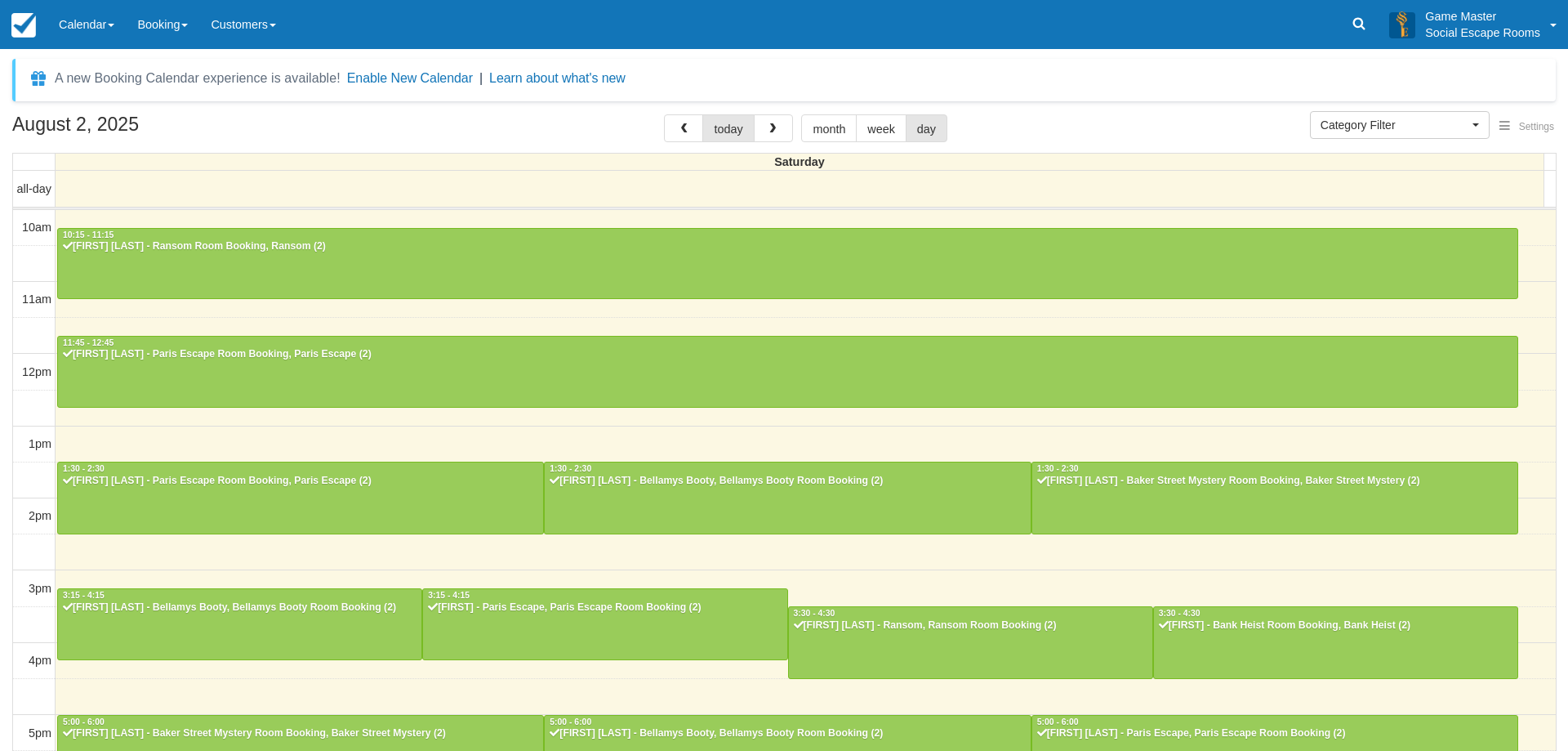 select 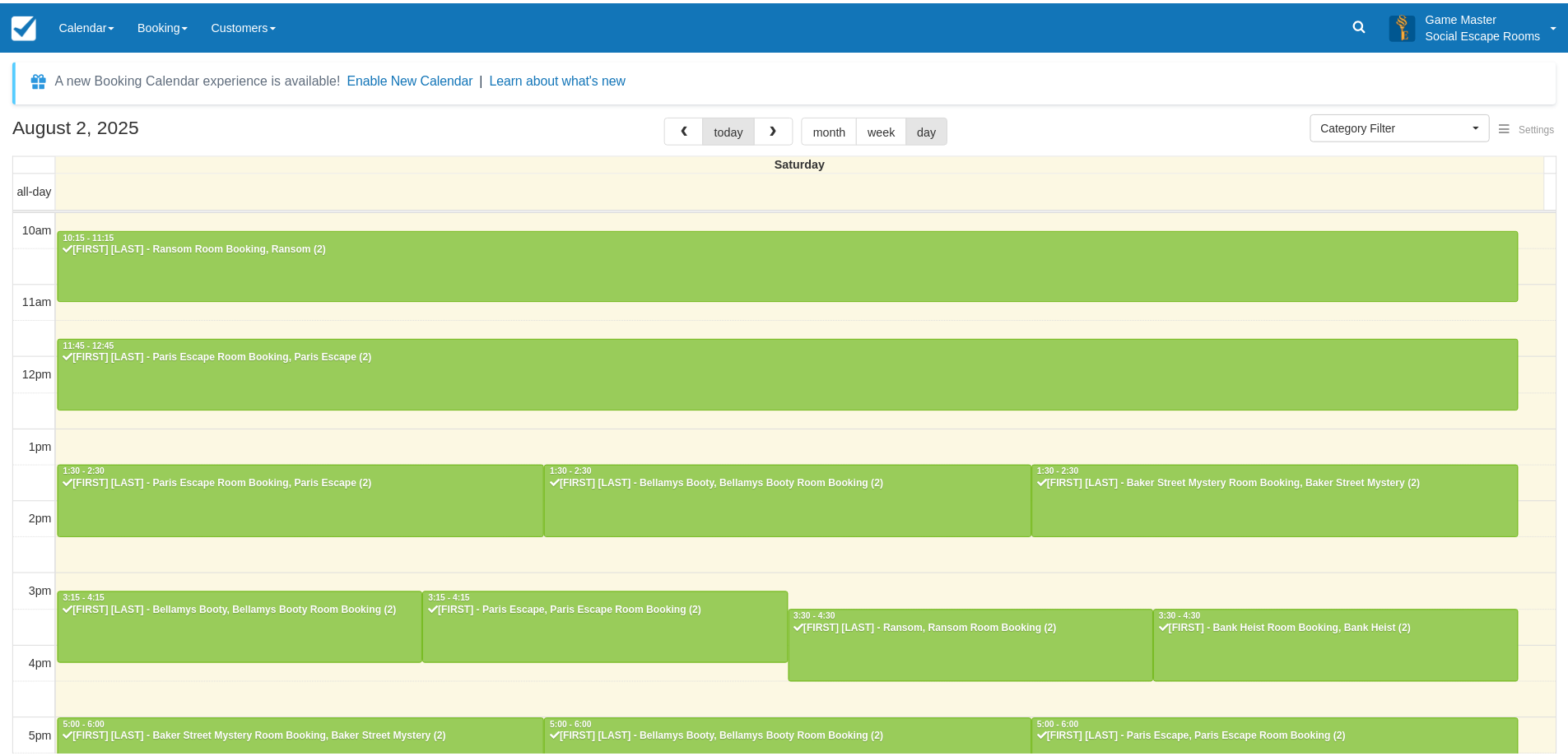 scroll, scrollTop: 0, scrollLeft: 0, axis: both 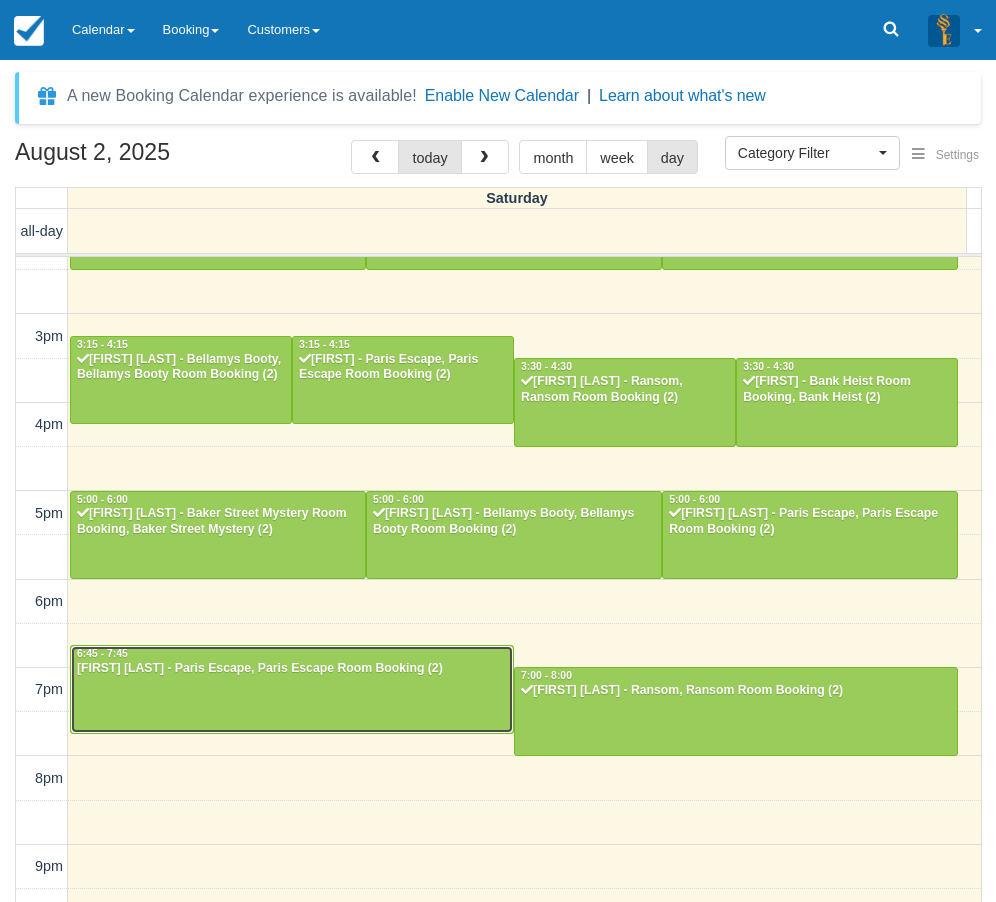 click at bounding box center (292, 689) 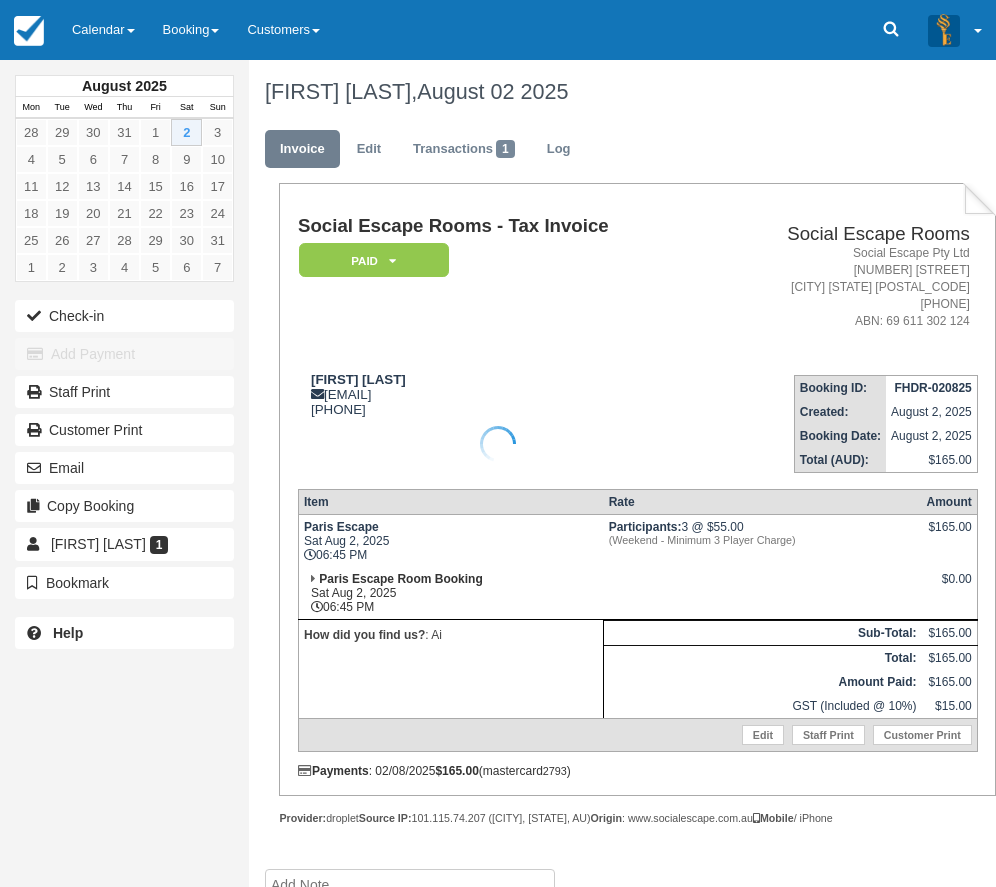 scroll, scrollTop: 0, scrollLeft: 0, axis: both 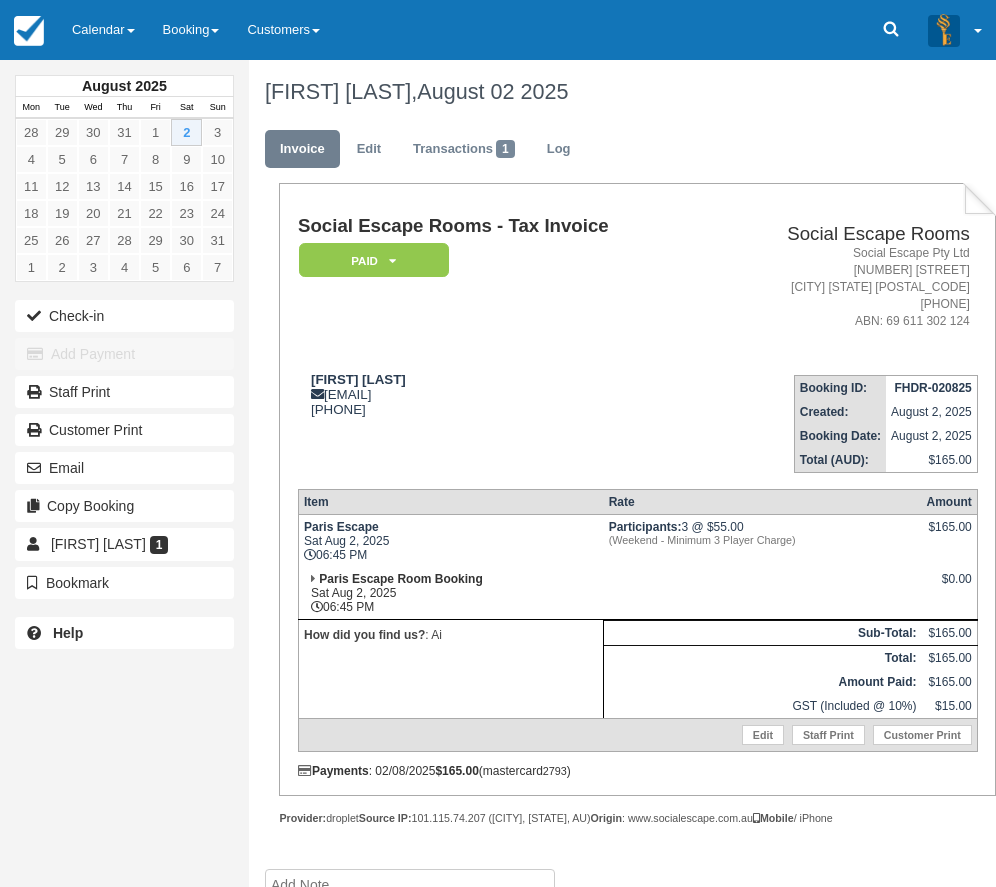 click on "How did you find us? : Ai" at bounding box center (450, 668) 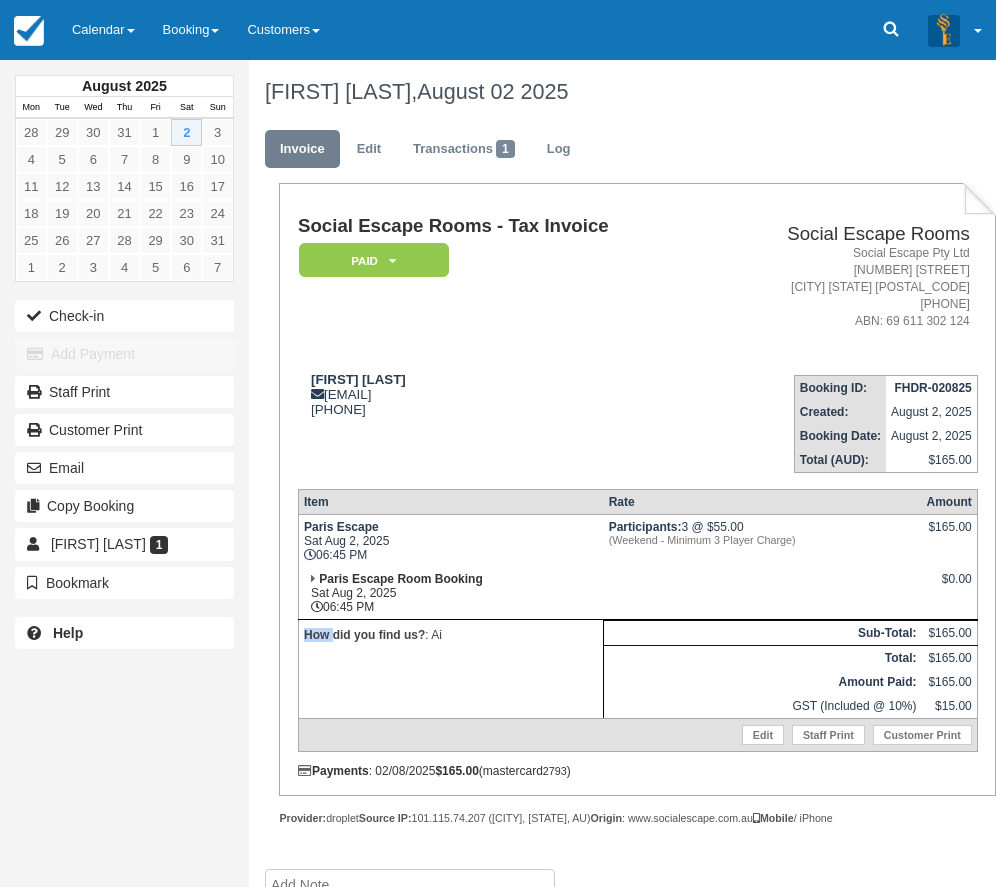 click on "How did you find us? : Ai" at bounding box center (450, 668) 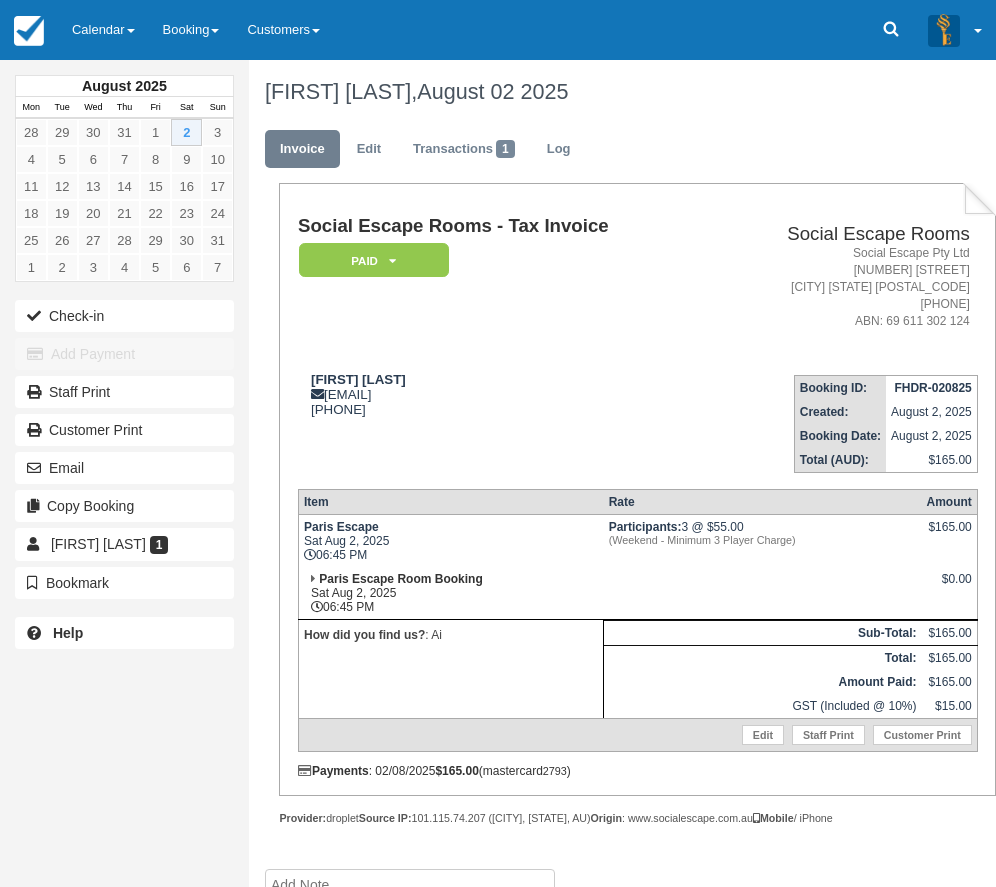 click on "Social Escape Rooms - Tax Invoice
Paid   Pending Reserved Deposit Blocked for Custom Cancelled Deposit Pending
Social Escape Rooms
Social Escape Pty Ltd
62 Wyndham Street
Alexandria NSW 2015
02 7228 9363
ABN: 69 611 302 124
Ronan Kelly  ronankelly1982@yahoo.com 0422 720 720
Booking ID:
FHDR-020825
Created:
August 2, 2025
Booking Date:
August 2, 2025
Total (AUD):
$165.00
Item
Rate
Amount
Paris Escape
Sat Aug 2, 2025
06:45 PM
Participants:  3 @ $55.00  (Weekend - Minimum 3 Player Charge)
$165.00
06:45 PM" at bounding box center (638, 496) 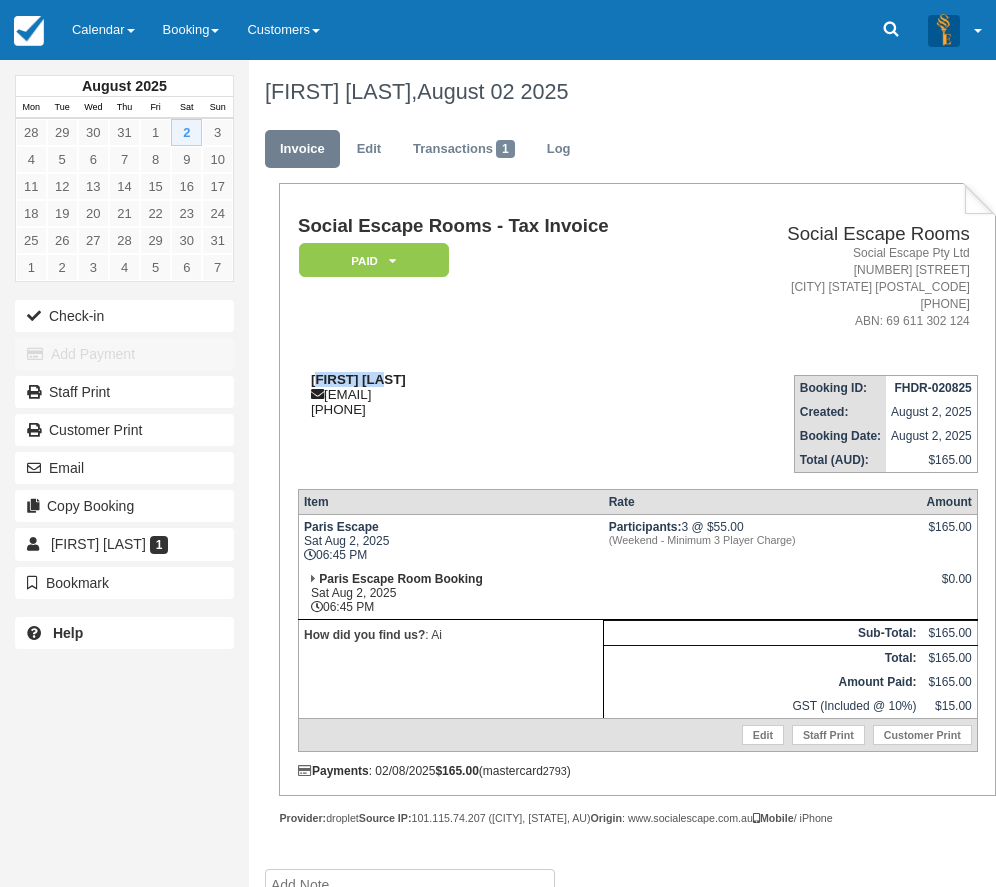 drag, startPoint x: 316, startPoint y: 379, endPoint x: 390, endPoint y: 384, distance: 74.168724 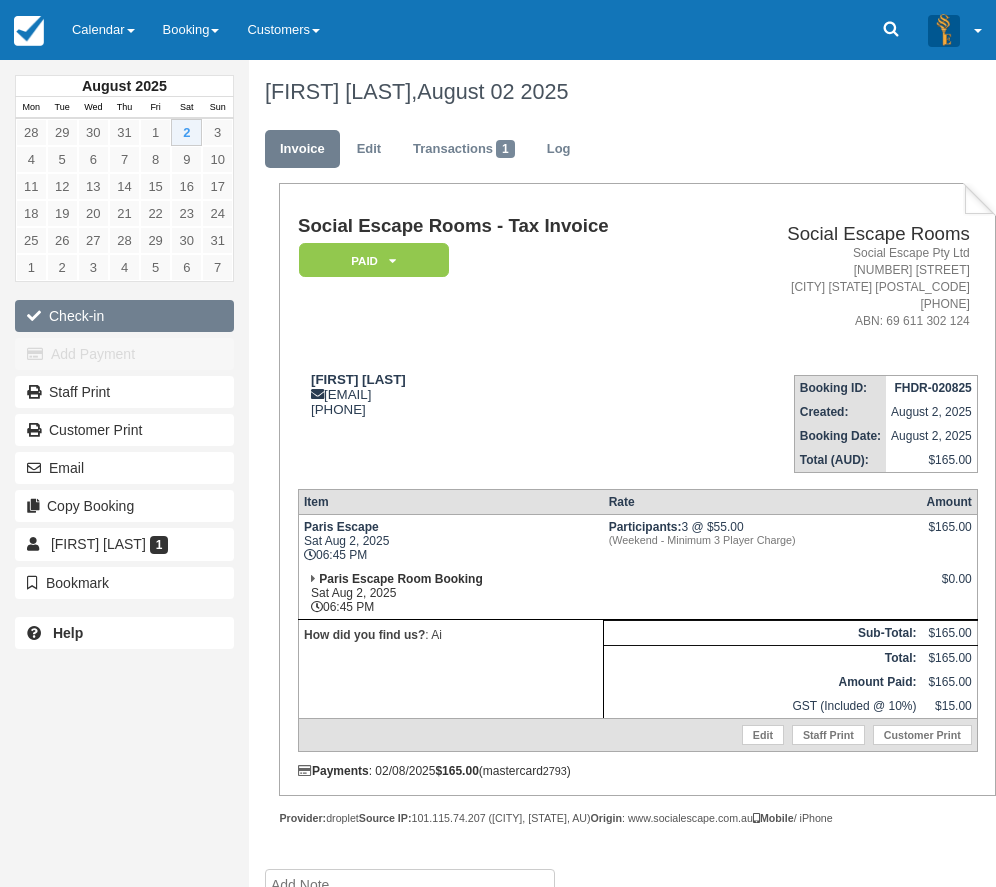 click on "Check-in" at bounding box center (124, 316) 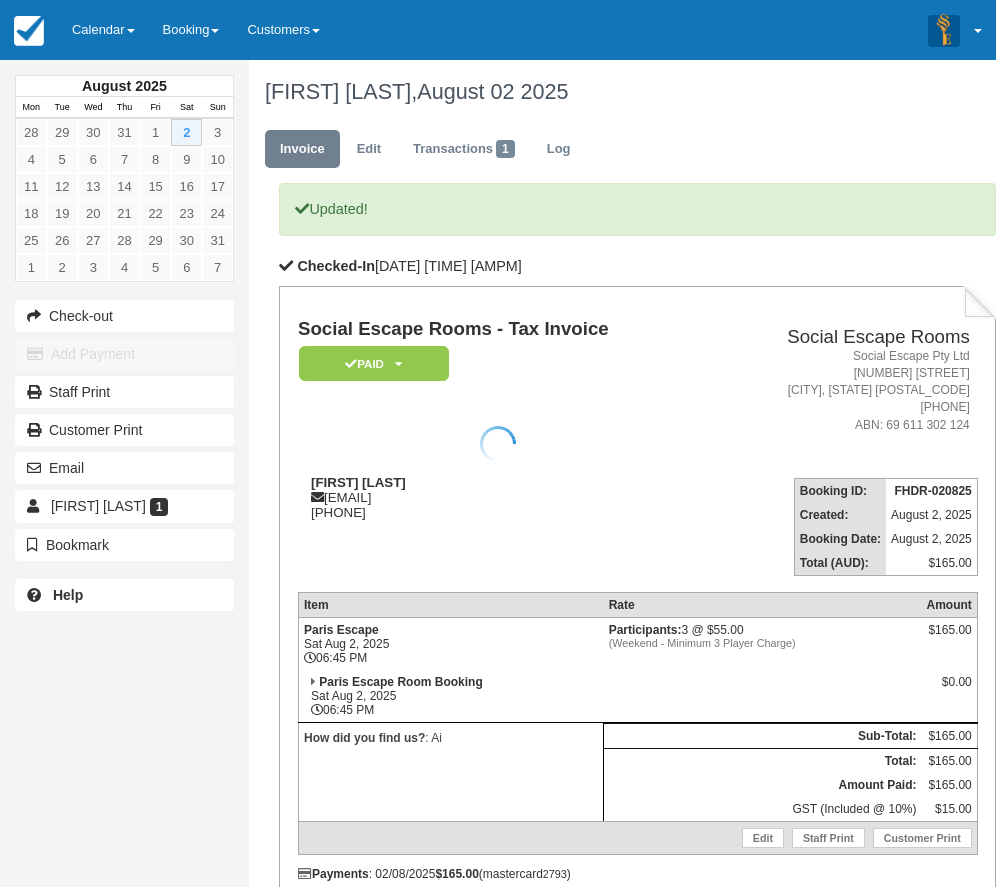 scroll, scrollTop: 0, scrollLeft: 0, axis: both 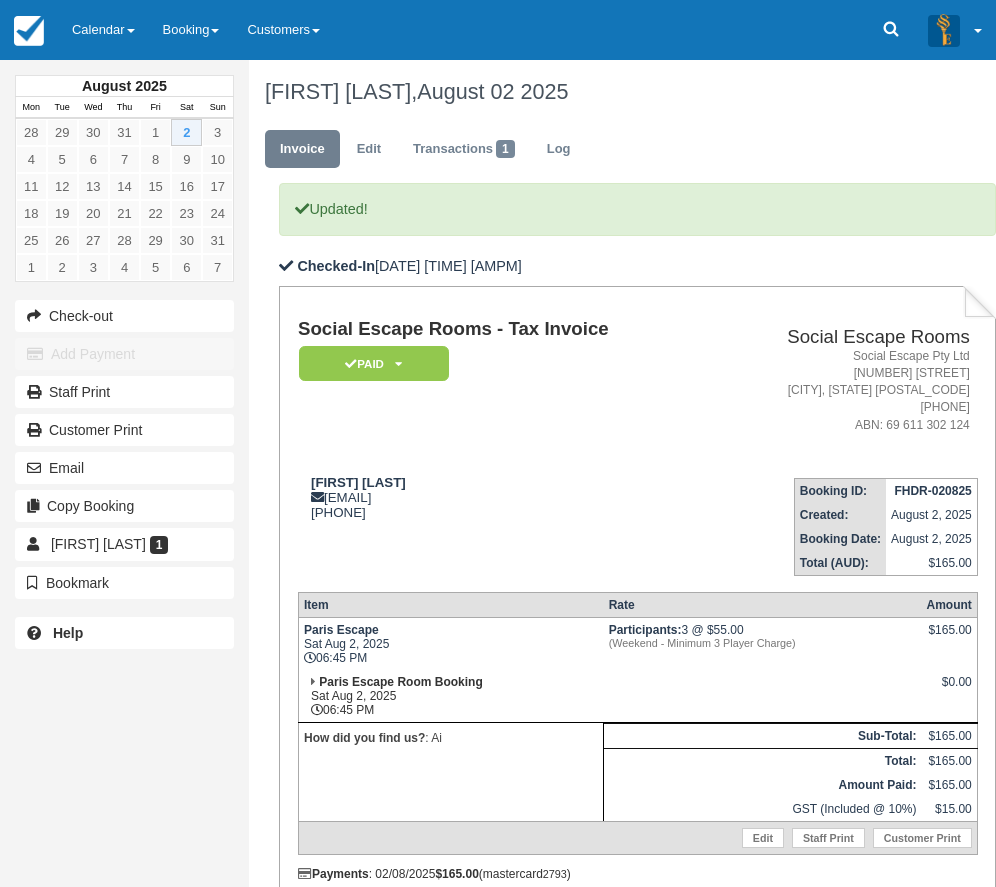 drag, startPoint x: 306, startPoint y: 621, endPoint x: 393, endPoint y: 642, distance: 89.498604 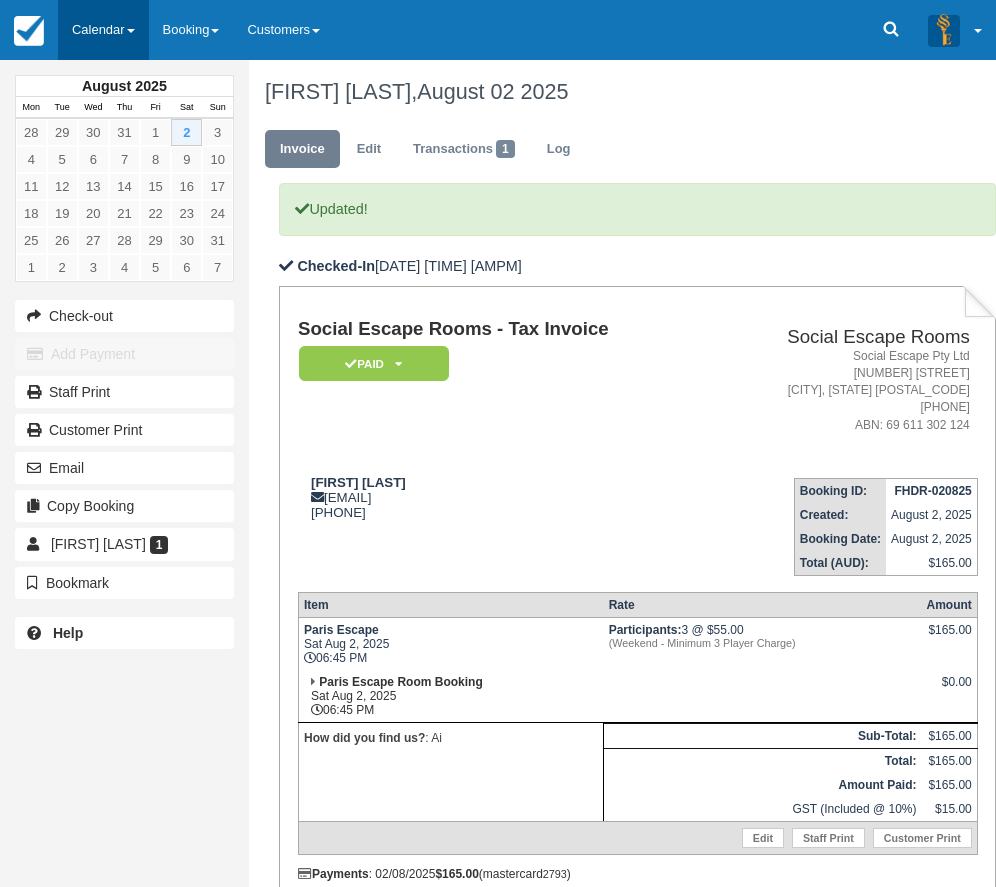 click on "Calendar" at bounding box center (103, 30) 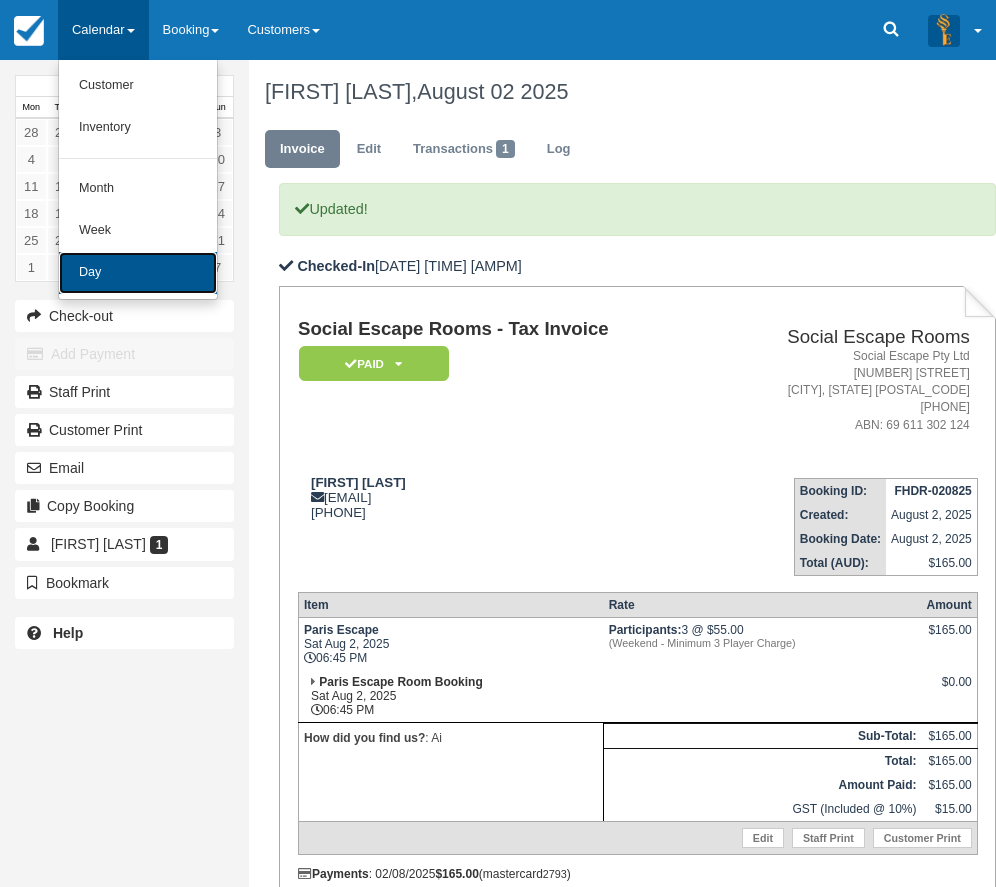 click on "Day" at bounding box center [138, 273] 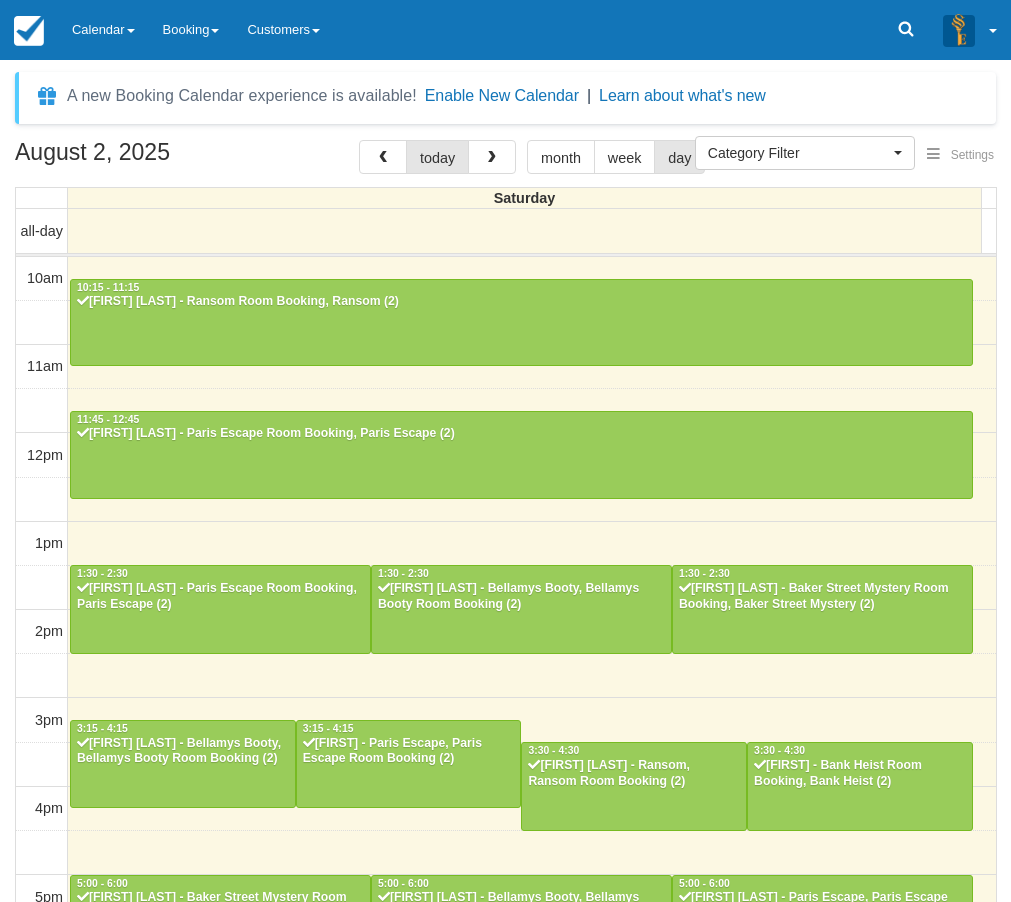 select 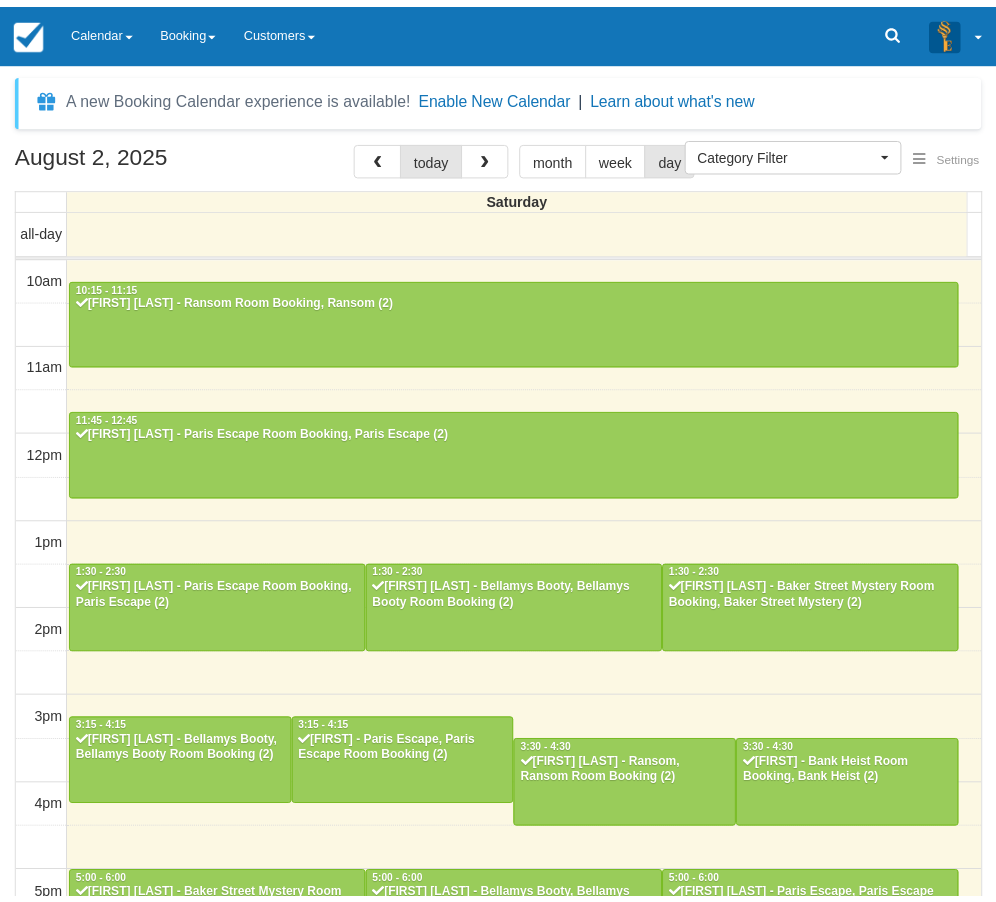 scroll, scrollTop: 0, scrollLeft: 0, axis: both 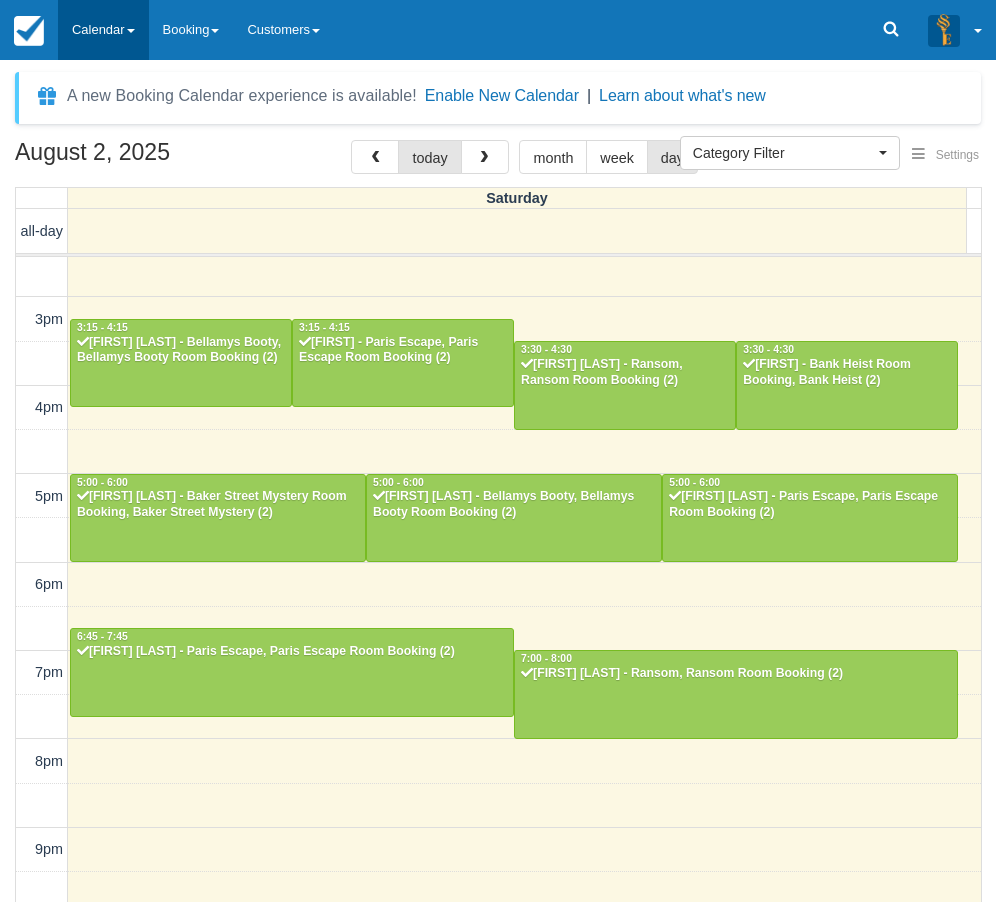 click on "Calendar" at bounding box center (103, 30) 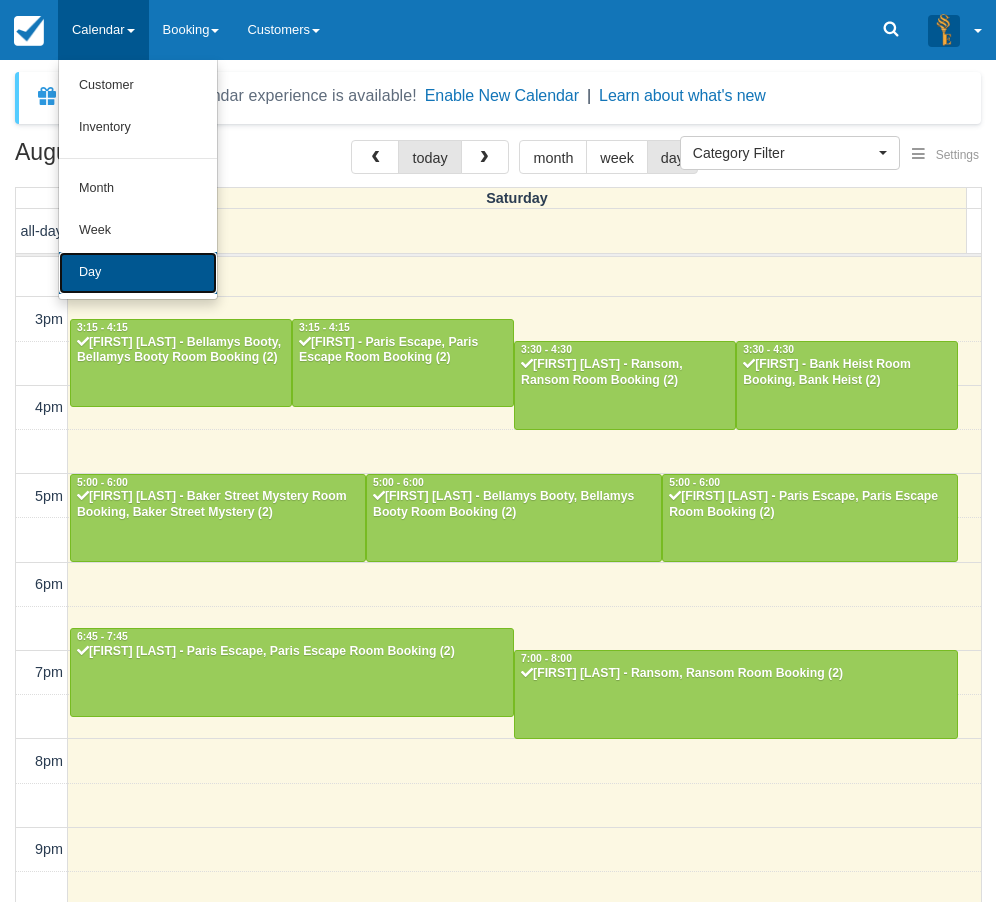 click on "Day" at bounding box center [138, 273] 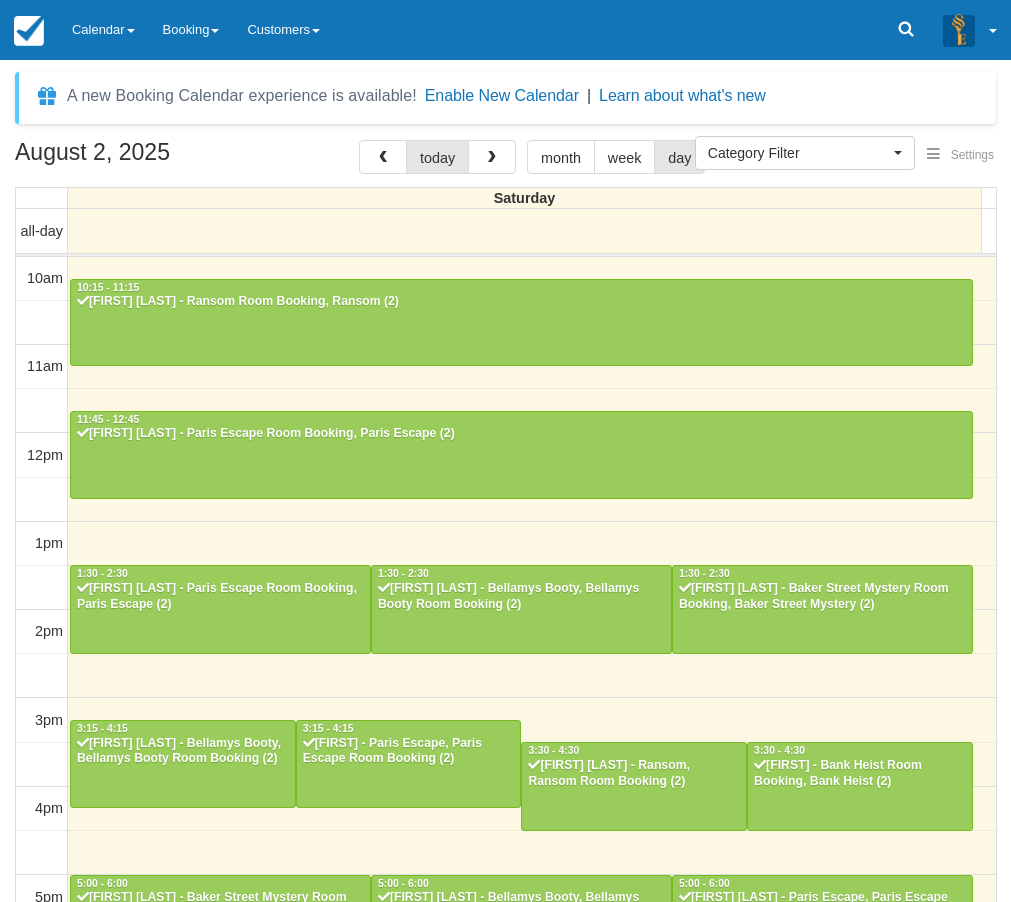 select 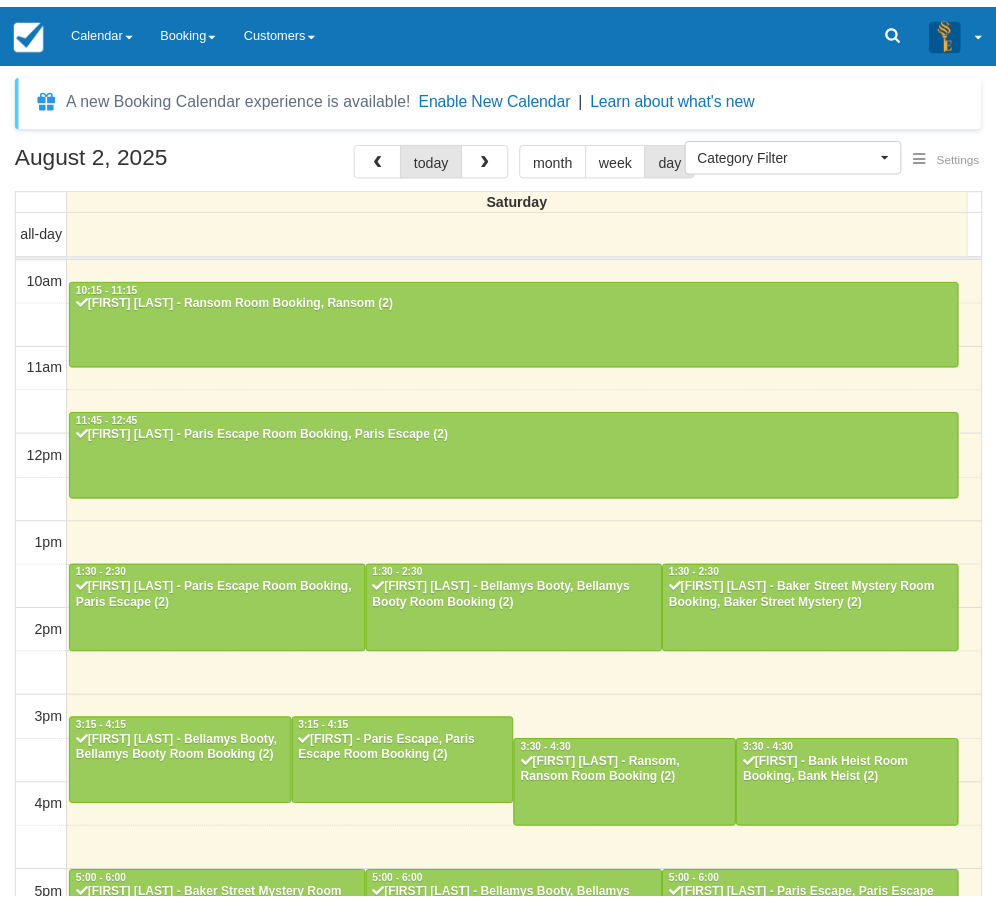 scroll, scrollTop: 0, scrollLeft: 0, axis: both 